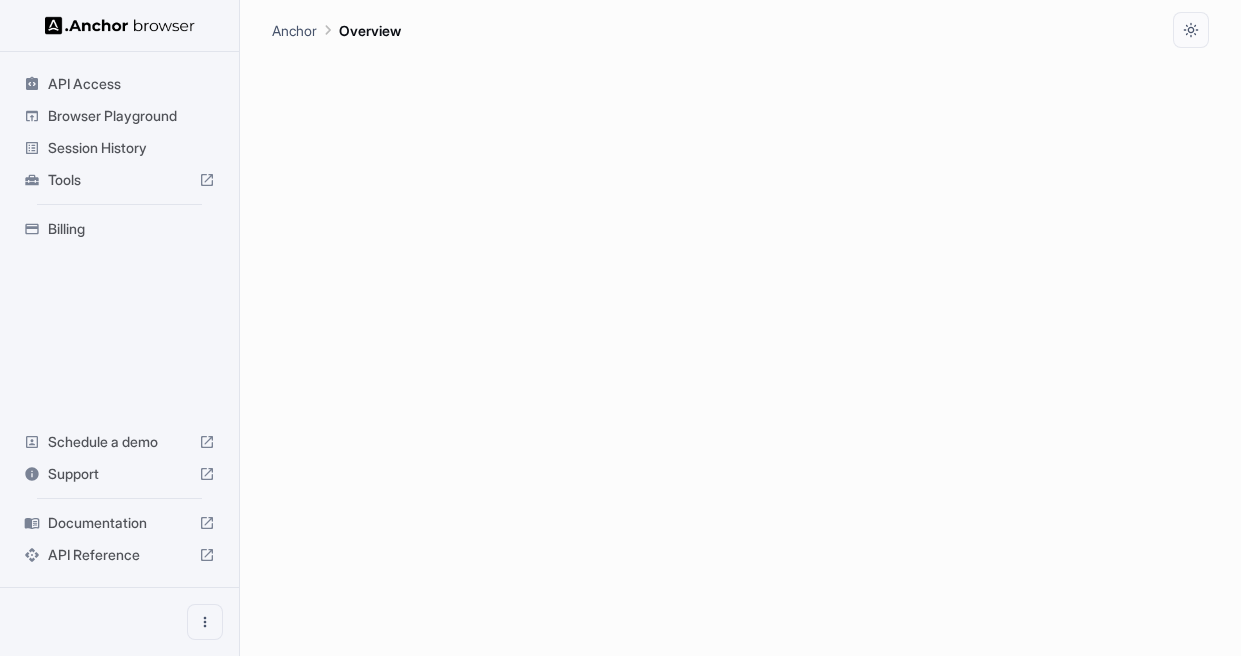 scroll, scrollTop: 0, scrollLeft: 0, axis: both 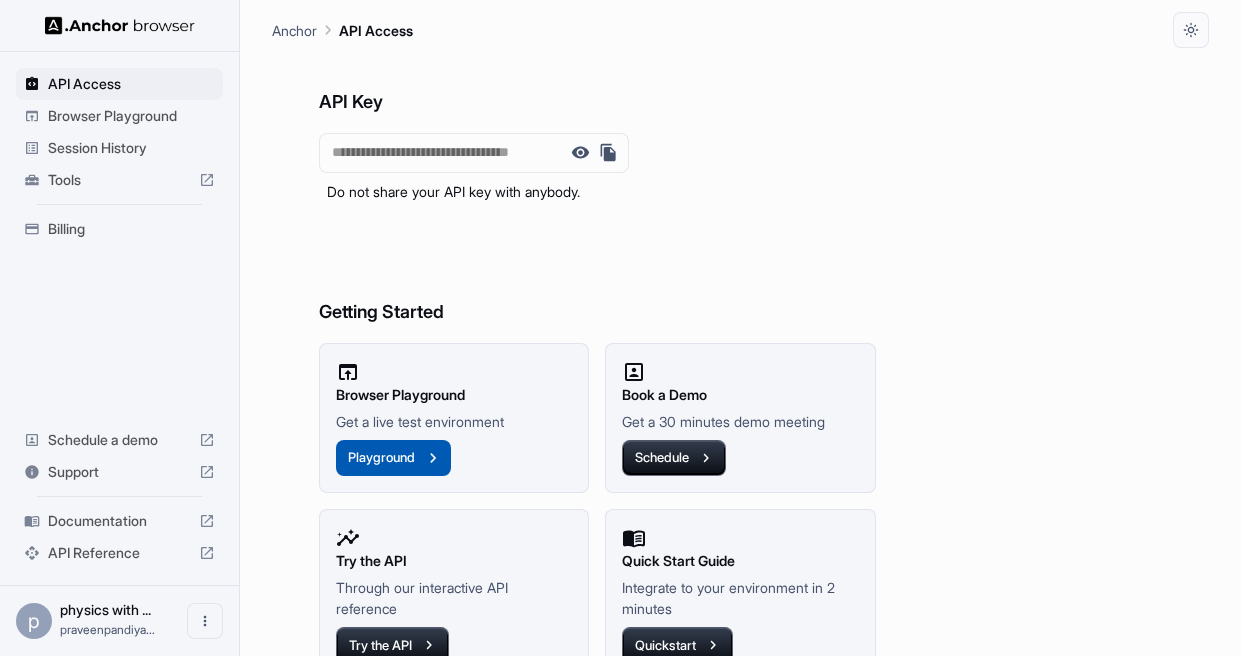 click on "Playground" at bounding box center [393, 458] 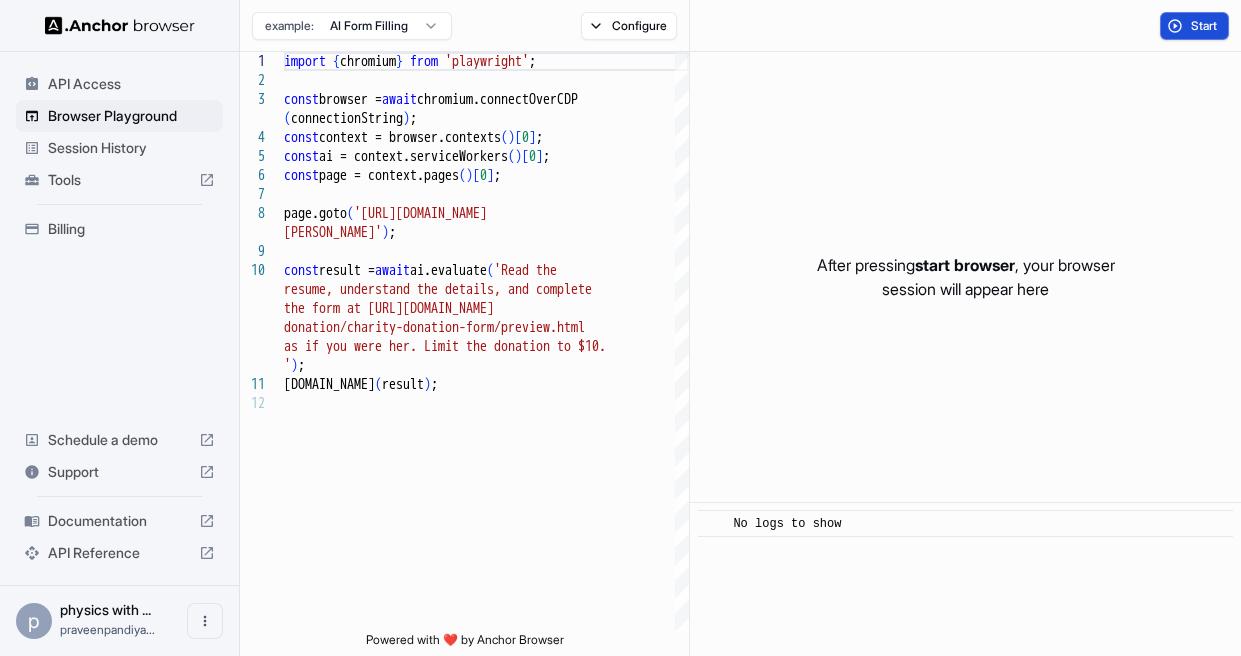 click on "Start" at bounding box center (1205, 26) 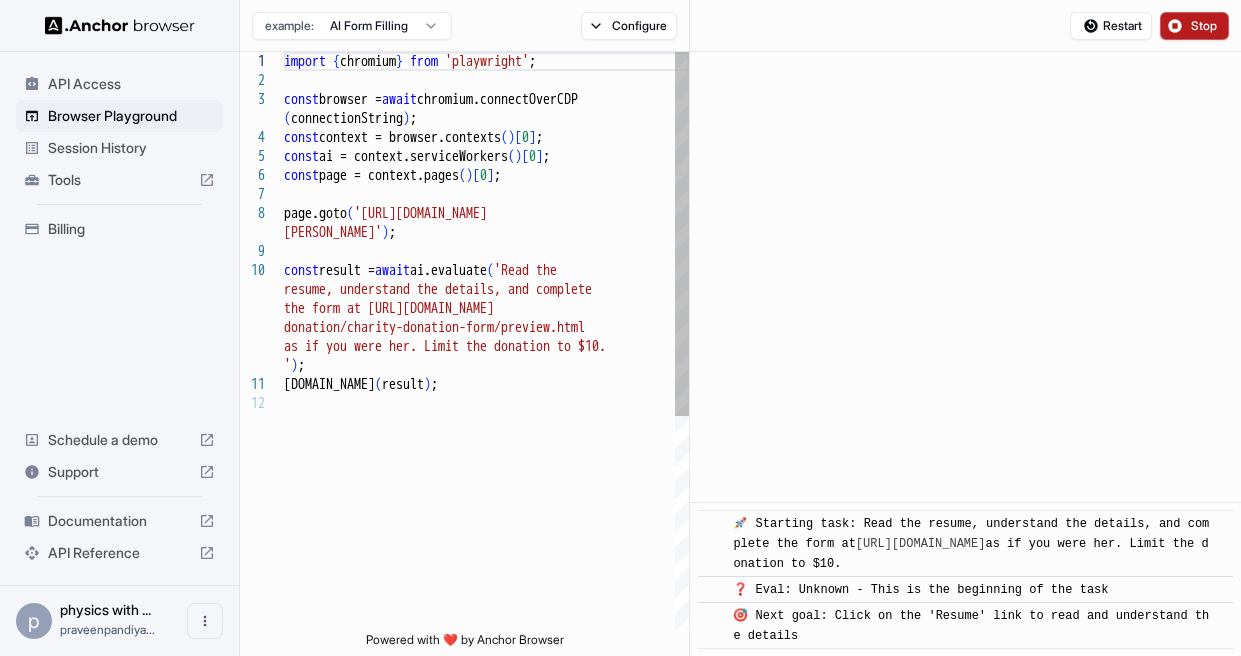 scroll, scrollTop: 20, scrollLeft: 0, axis: vertical 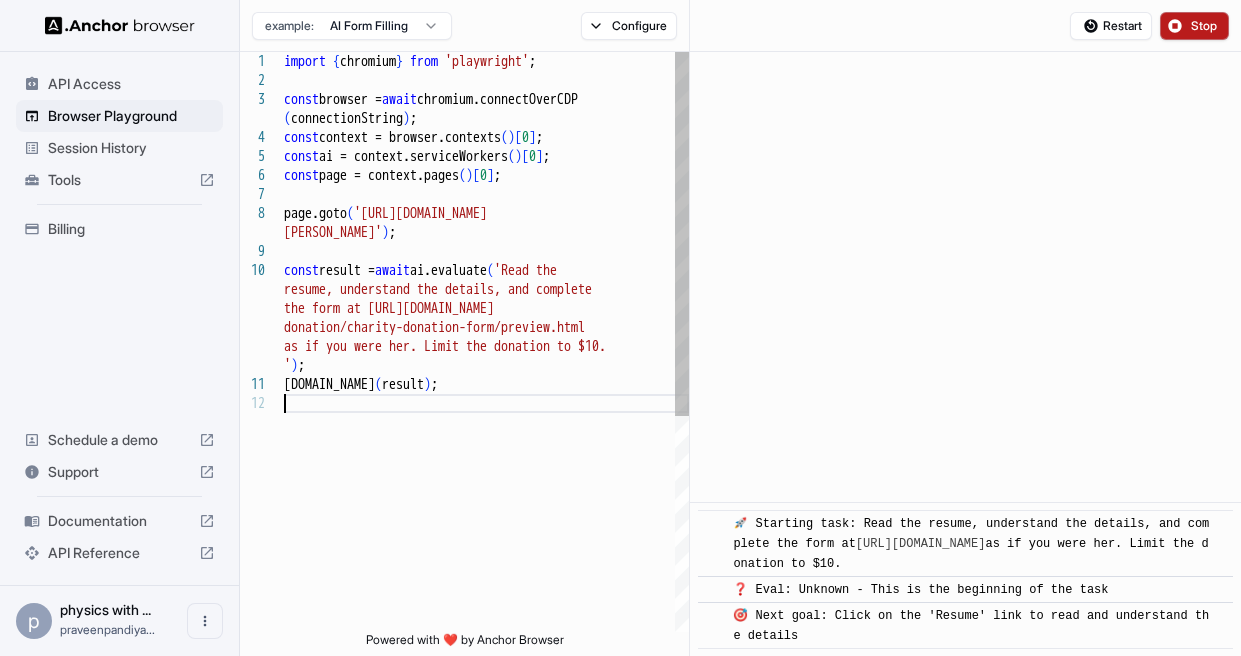 click on "as if you were her. Limit the donation to $10. ' ) ; console.info ( result ) ; resume, understand the details, and complete  the form at https://formspree.io/library/ donation/charity-donation-form/preview.html  const  result =  await  ai.evaluate ( 'Read the  page.goto ( 'https://www.wix.com/demone2/ nicol-rider' ) ; const  context = browser.contexts ( ) [ 0 ] ; const  ai = context.serviceWorkers ( ) [ 0 ] ; const  page = context.pages ( ) [ 0 ] ; const  browser =  await  chromium.connectOverCDP ( connectionString ) ; import   {  chromium  }   from   'playwright' ;" at bounding box center [486, 513] 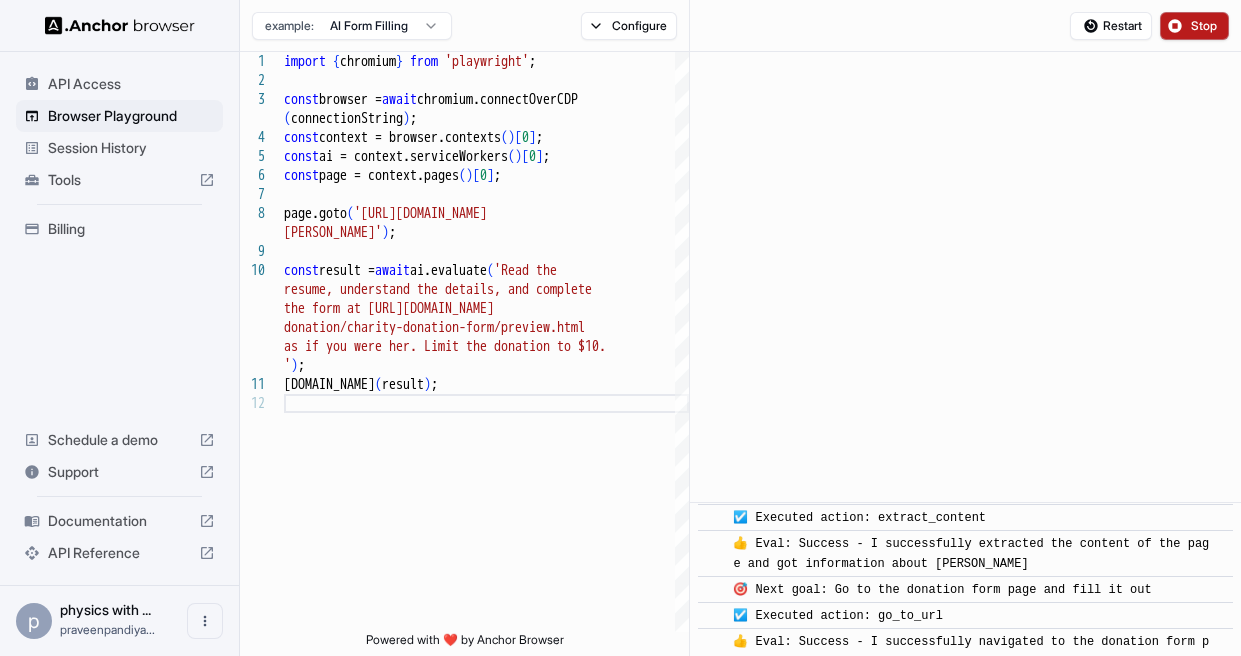 scroll, scrollTop: 556, scrollLeft: 0, axis: vertical 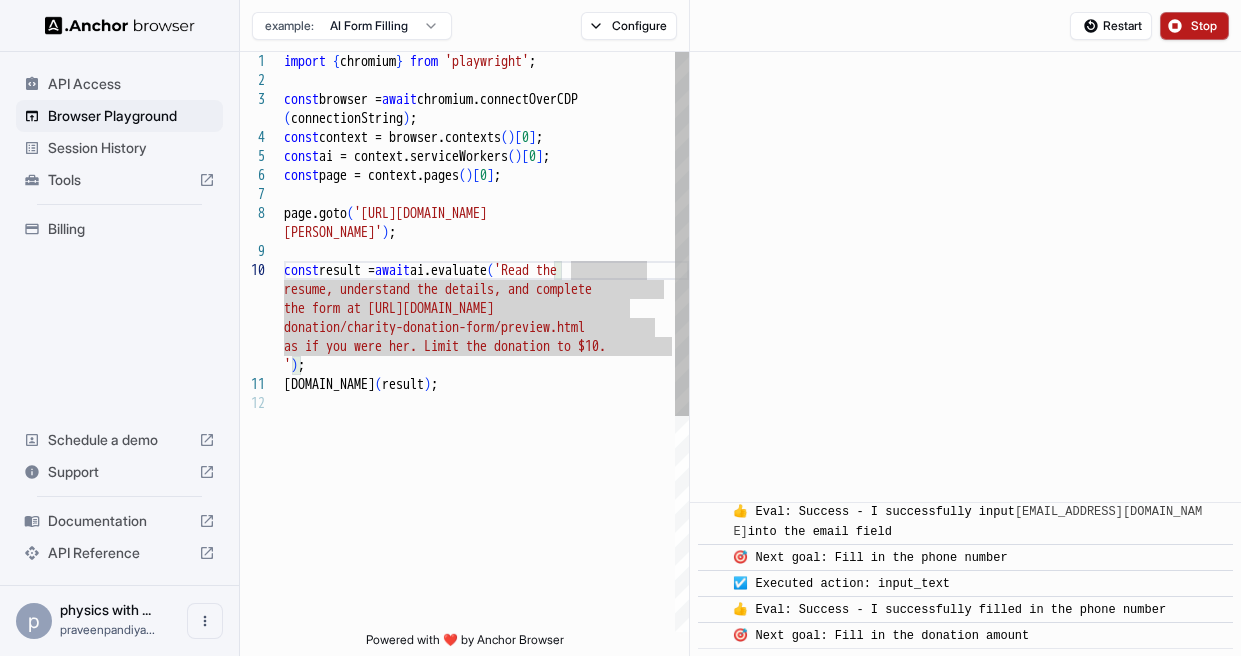 click on "as if you were her. Limit the donation to $10. ' ) ; console.info ( result ) ; resume, understand the details, and complete  the form at https://formspree.io/library/ donation/charity-donation-form/preview.html  const  result =  await  ai.evaluate ( 'Read the  page.goto ( 'https://www.wix.com/demone2/ nicol-rider' ) ; const  context = browser.contexts ( ) [ 0 ] ; const  ai = context.serviceWorkers ( ) [ 0 ] ; const  page = context.pages ( ) [ 0 ] ; const  browser =  await  chromium.connectOverCDP ( connectionString ) ; import   {  chromium  }   from   'playwright' ;" at bounding box center [486, 513] 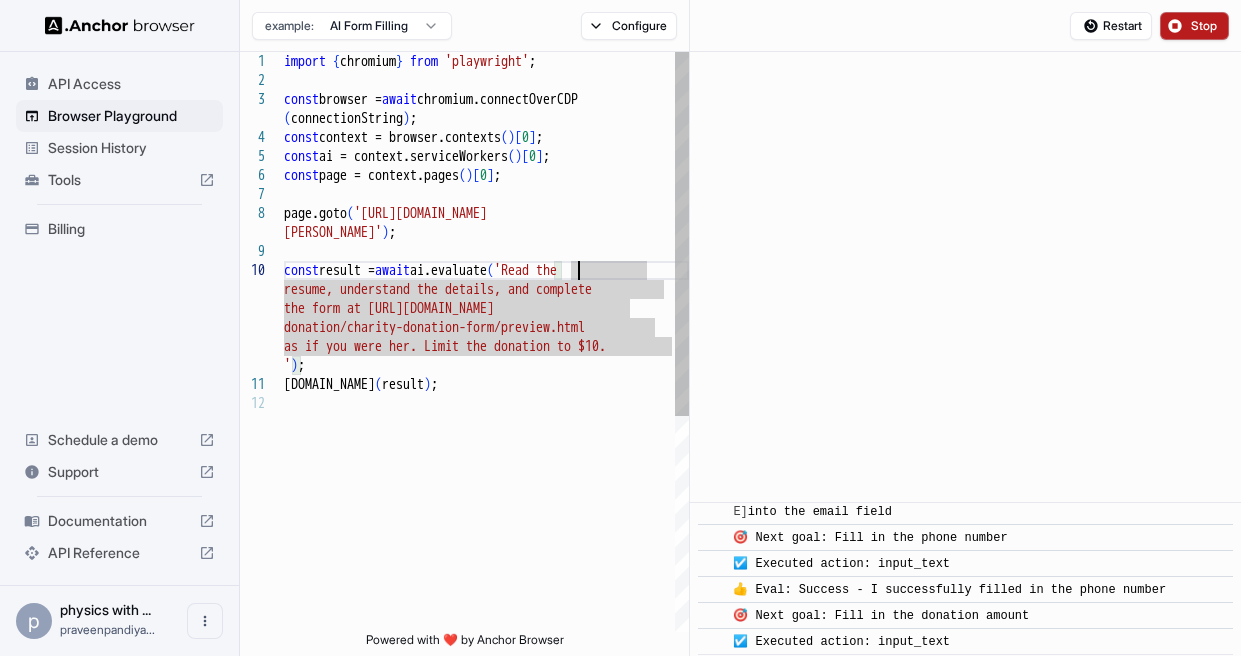scroll, scrollTop: 732, scrollLeft: 0, axis: vertical 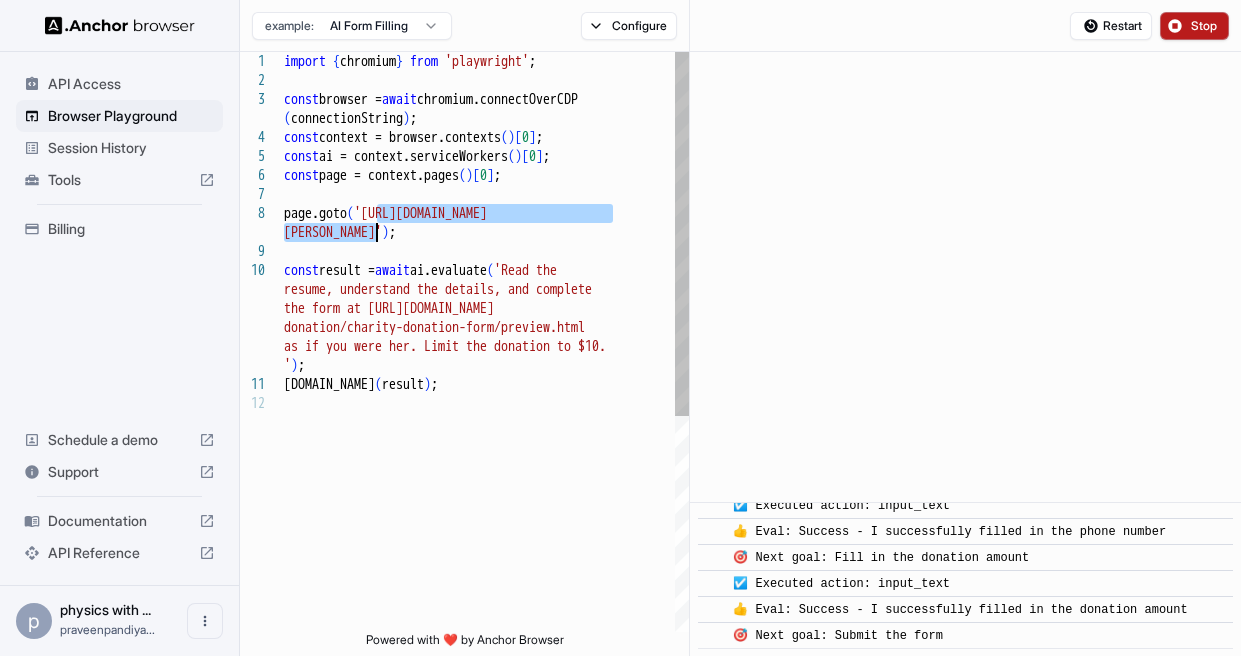 drag, startPoint x: 373, startPoint y: 213, endPoint x: 379, endPoint y: 230, distance: 18.027756 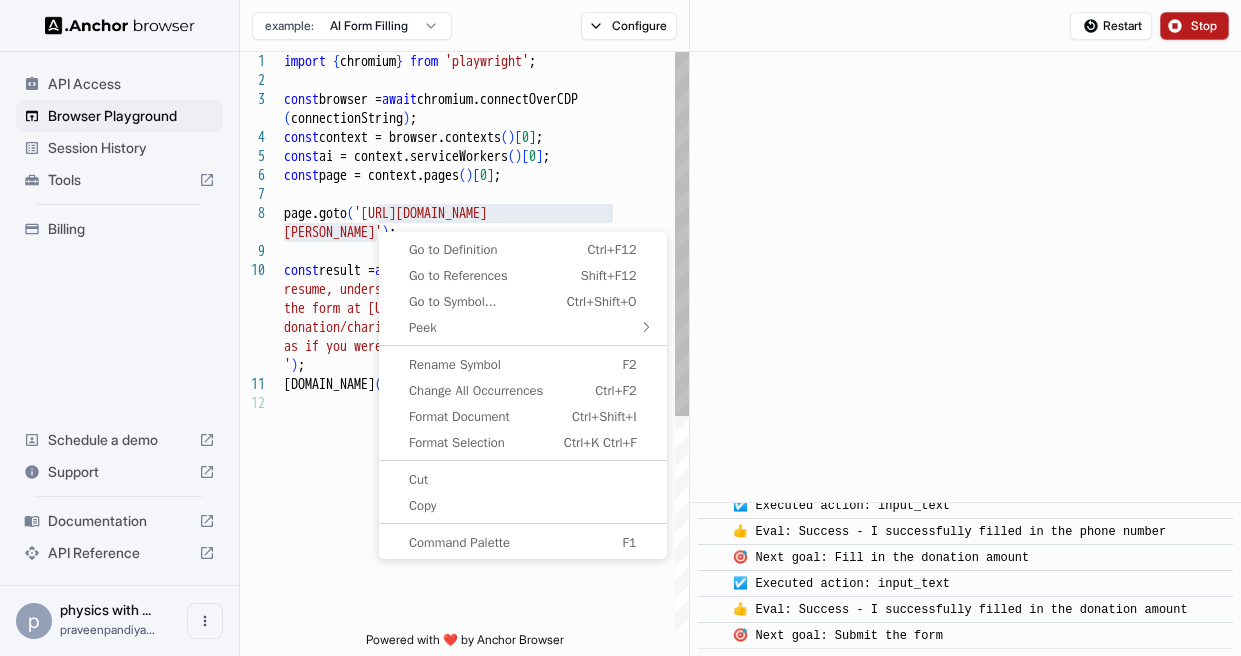 scroll, scrollTop: 810, scrollLeft: 0, axis: vertical 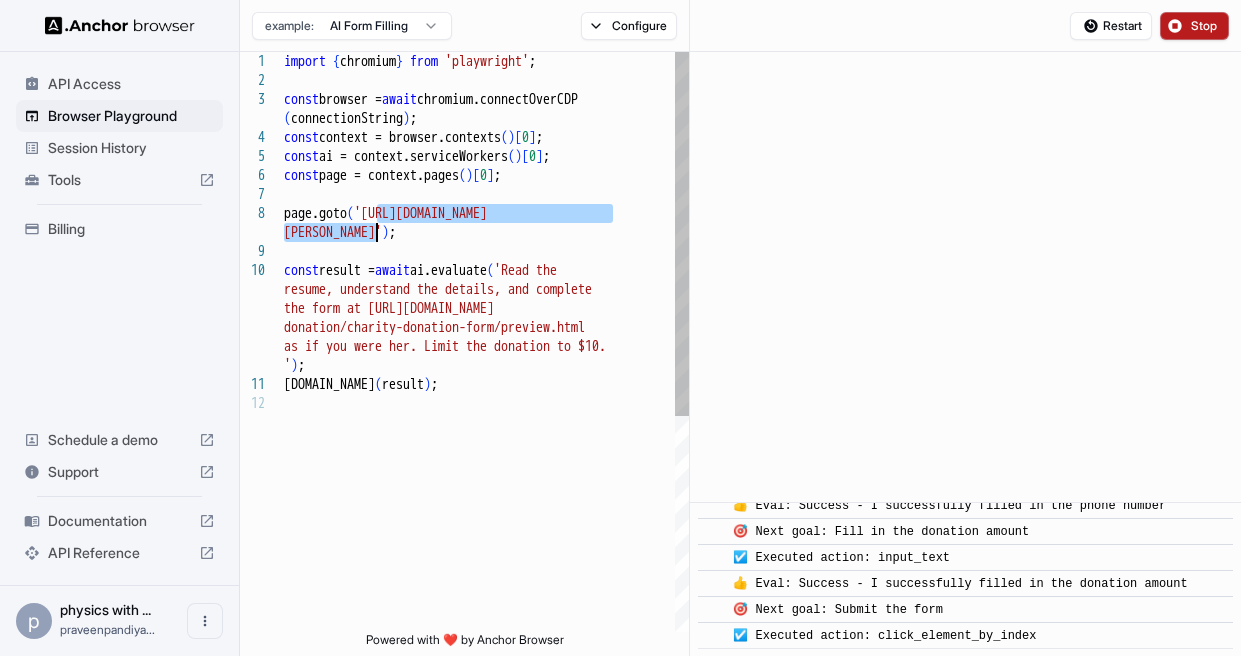 click on "as if you were her. Limit the donation to $10. ' ) ; console.info ( result ) ; resume, understand the details, and complete  the form at https://formspree.io/library/ donation/charity-donation-form/preview.html  const  result =  await  ai.evaluate ( 'Read the  page.goto ( 'https://www.wix.com/demone2/ nicol-rider' ) ; const  context = browser.contexts ( ) [ 0 ] ; const  ai = context.serviceWorkers ( ) [ 0 ] ; const  page = context.pages ( ) [ 0 ] ; const  browser =  await  chromium.connectOverCDP ( connectionString ) ; import   {  chromium  }   from   'playwright' ;" at bounding box center (486, 513) 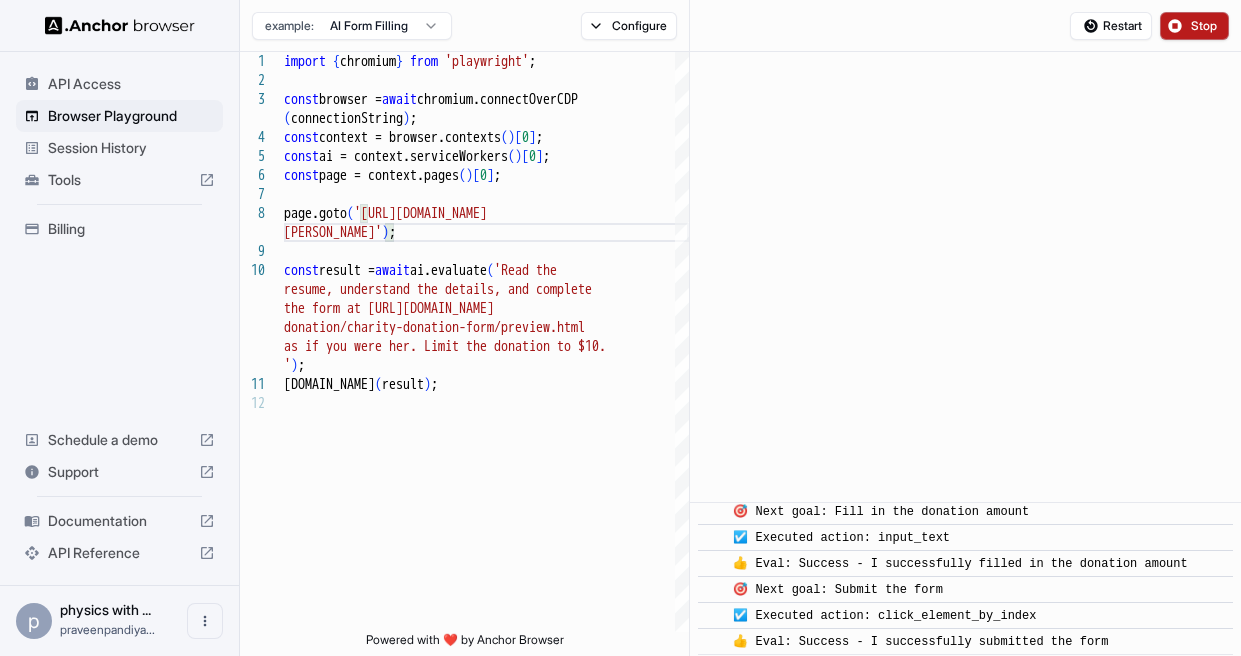 scroll, scrollTop: 888, scrollLeft: 0, axis: vertical 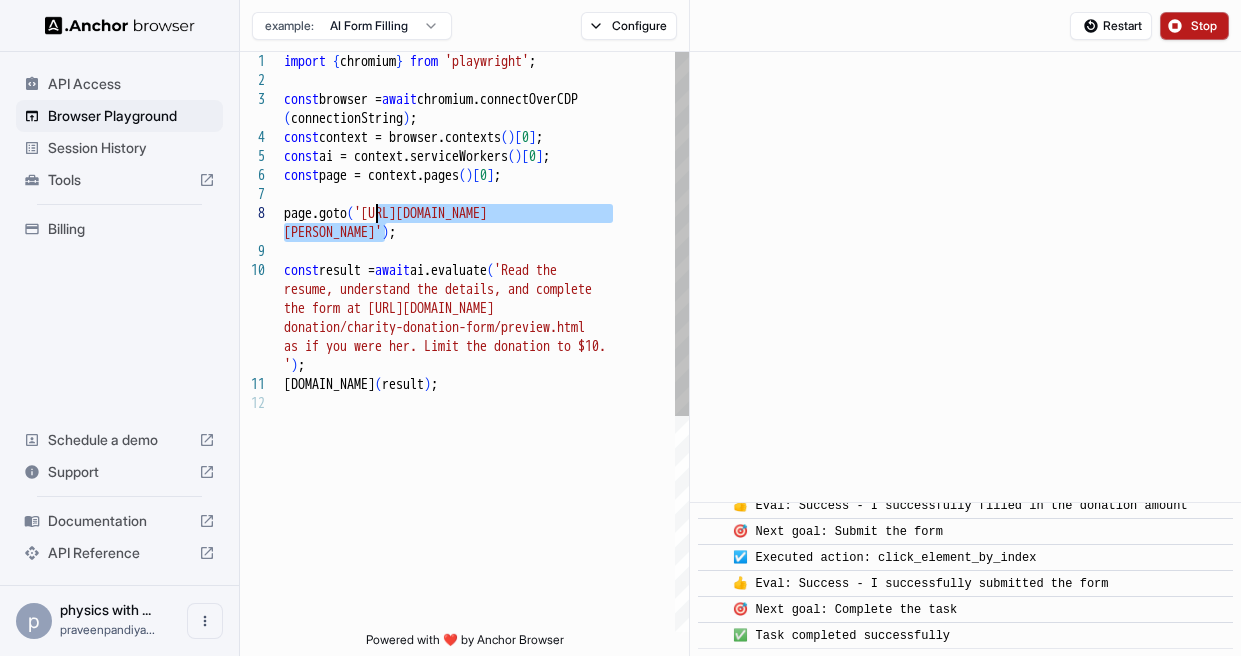 drag, startPoint x: 381, startPoint y: 232, endPoint x: 377, endPoint y: 211, distance: 21.377558 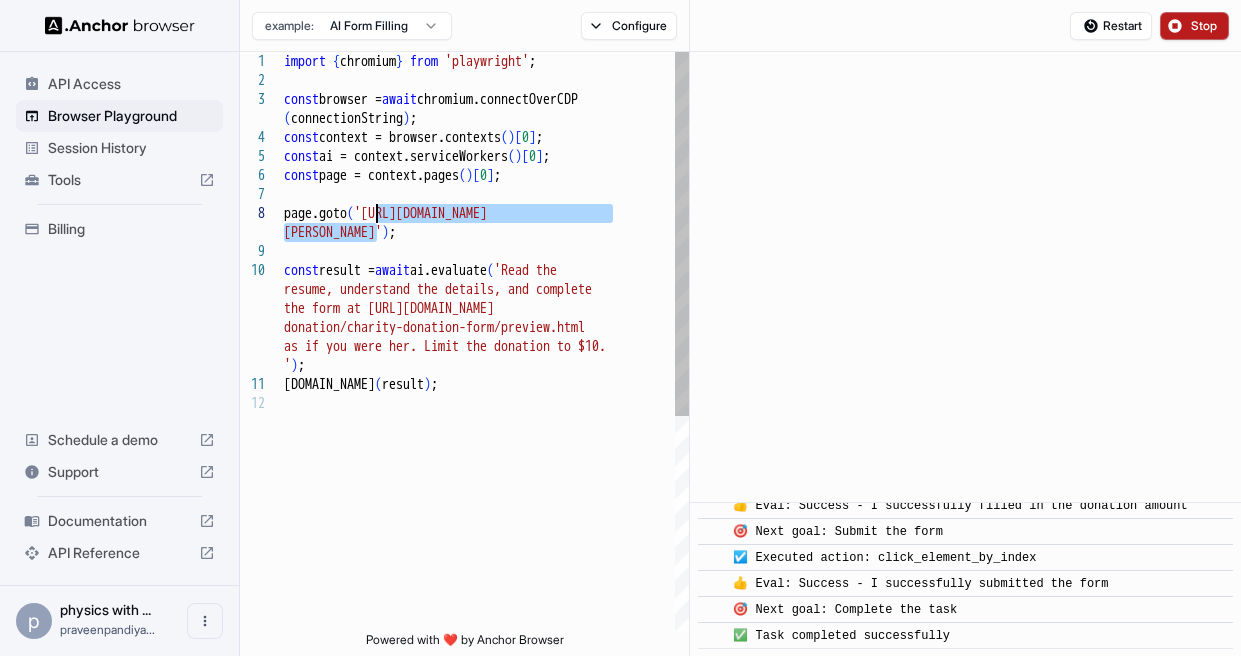 drag, startPoint x: 378, startPoint y: 234, endPoint x: 377, endPoint y: 210, distance: 24.020824 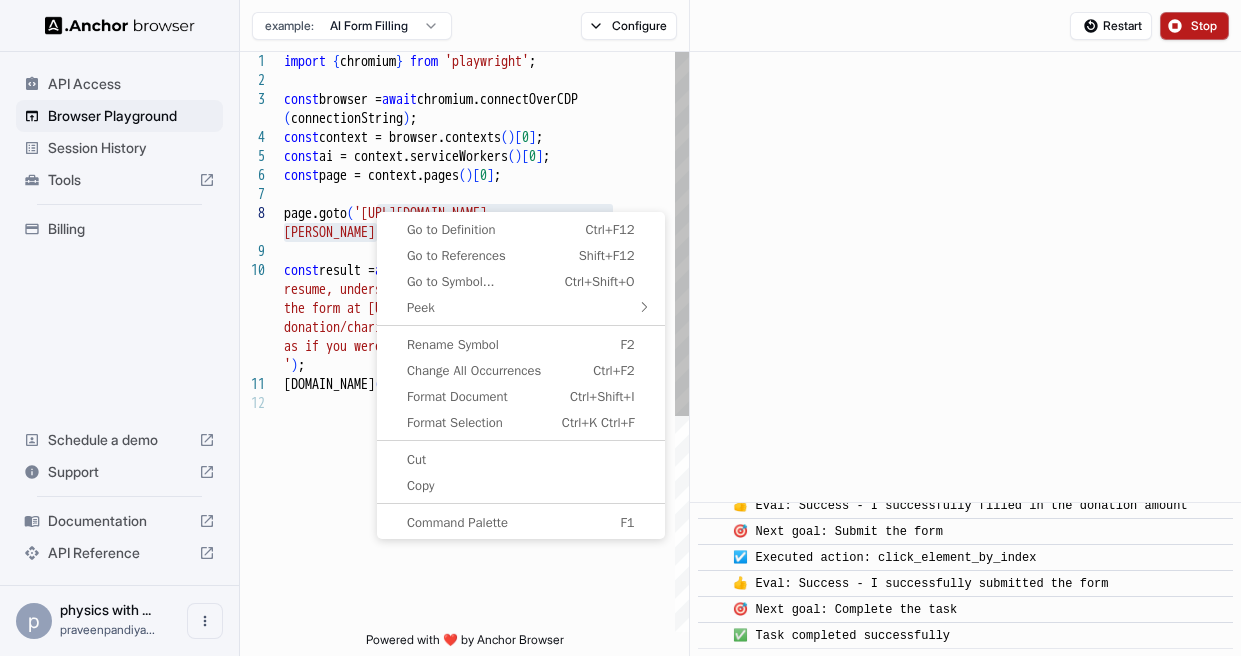 click on "as if you were her. Limit the donation to $10. ' ) ; console.info ( result ) ; resume, understand the details, and complete  the form at https://formspree.io/library/ donation/charity-donation-form/preview.html  const  result =  await  ai.evaluate ( 'Read the  page.goto ( 'https://www.wix.com/demone2/ nicol-rider' ) ; const  context = browser.contexts ( ) [ 0 ] ; const  ai = context.serviceWorkers ( ) [ 0 ] ; const  page = context.pages ( ) [ 0 ] ; const  browser =  await  chromium.connectOverCDP ( connectionString ) ; import   {  chromium  }   from   'playwright' ;" at bounding box center [486, 513] 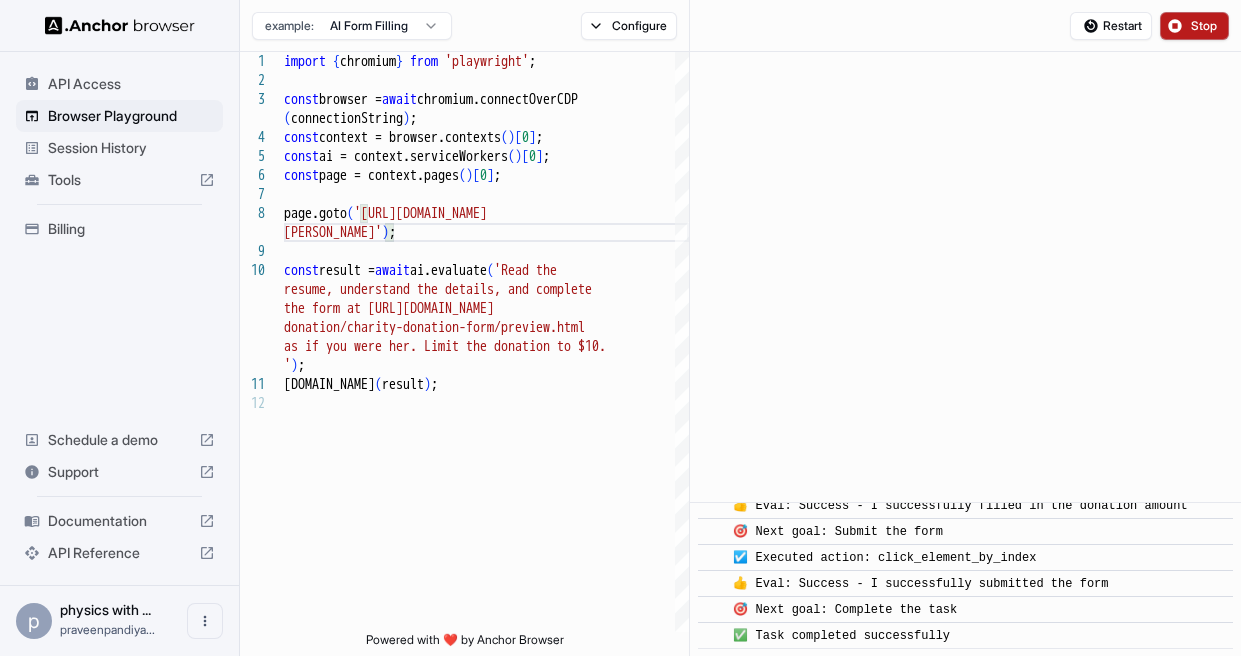 click on "Stop" at bounding box center (1194, 26) 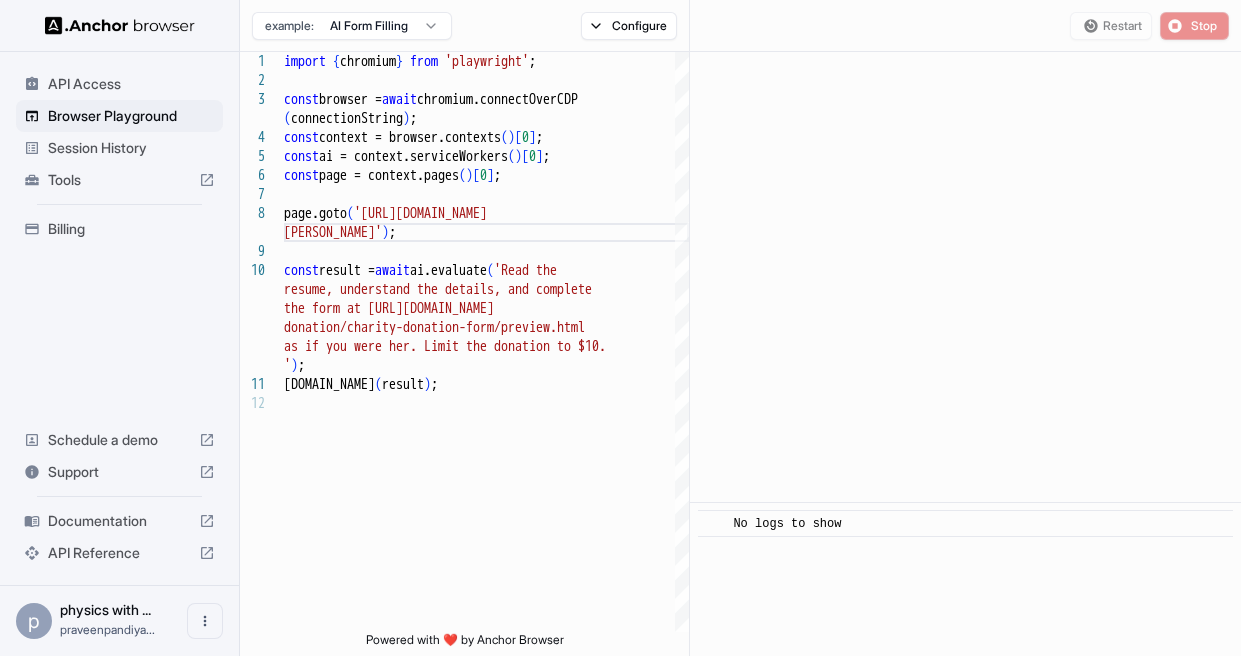 scroll, scrollTop: 0, scrollLeft: 0, axis: both 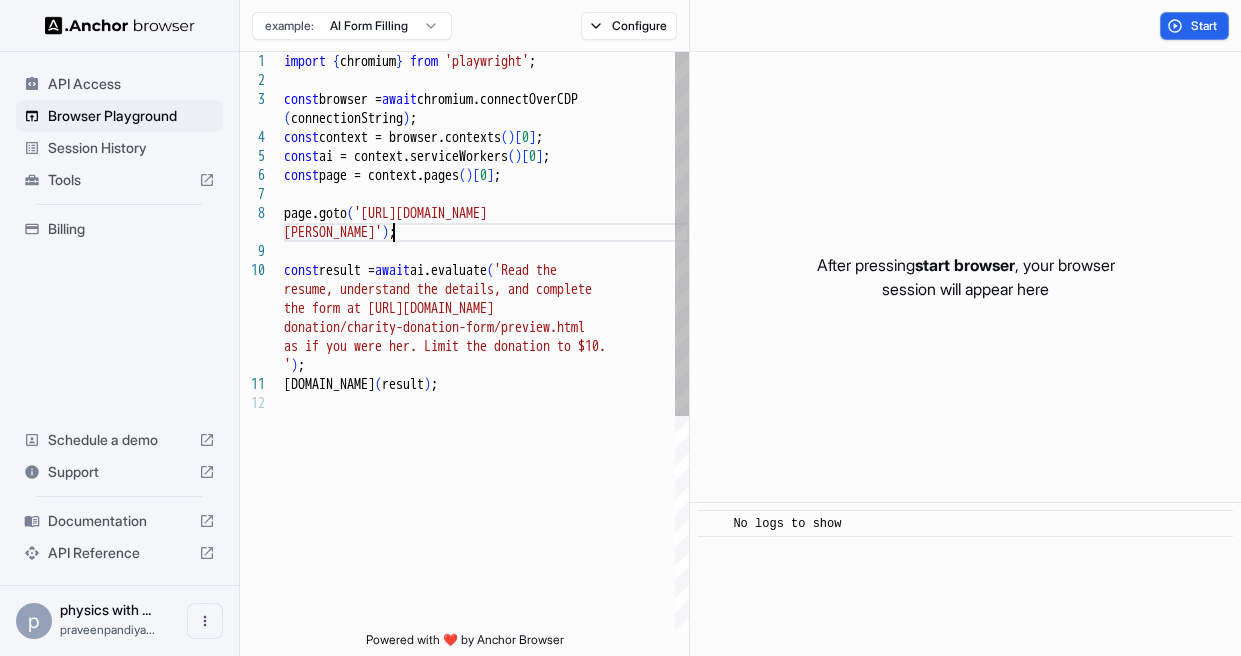 click on "as if you were her. Limit the donation to $10. ' ) ; console.info ( result ) ; resume, understand the details, and complete  the form at https://formspree.io/library/ donation/charity-donation-form/preview.html  const  result =  await  ai.evaluate ( 'Read the  page.goto ( 'https://www.wix.com/demone2/ nicol-rider' ) ; const  context = browser.contexts ( ) [ 0 ] ; const  ai = context.serviceWorkers ( ) [ 0 ] ; const  page = context.pages ( ) [ 0 ] ; const  browser =  await  chromium.connectOverCDP ( connectionString ) ; import   {  chromium  }   from   'playwright' ;" at bounding box center (486, 513) 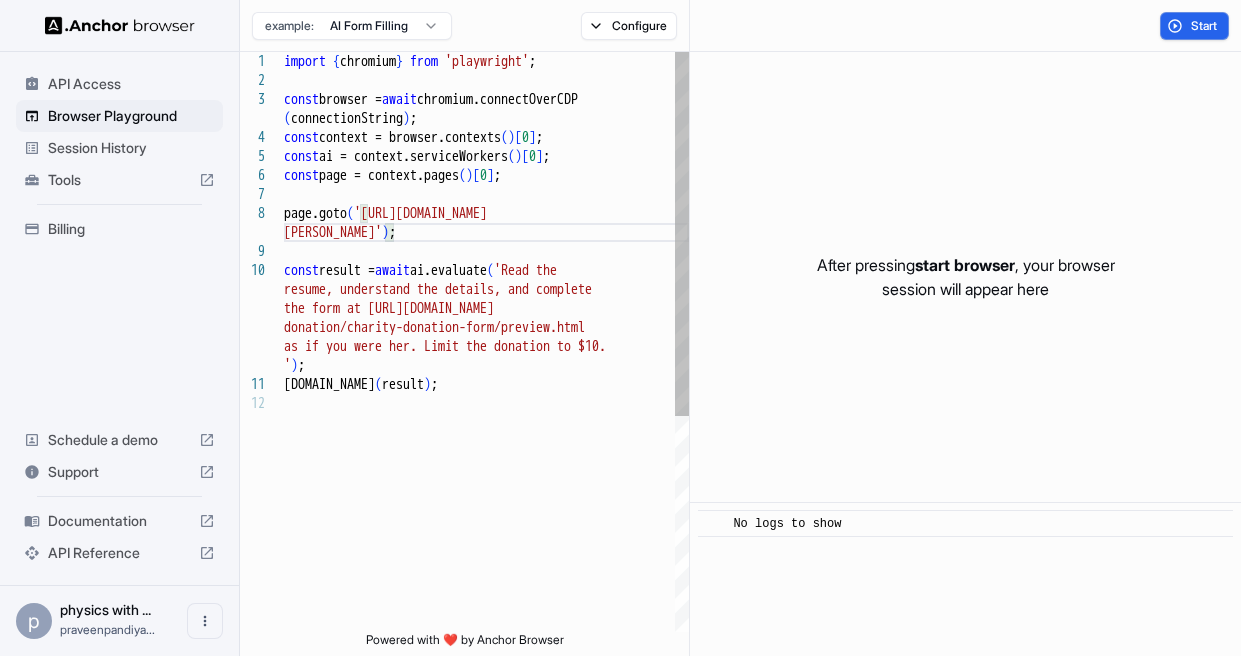 click on "as if you were her. Limit the donation to $10. ' ) ; console.info ( result ) ; resume, understand the details, and complete  the form at https://formspree.io/library/ donation/charity-donation-form/preview.html  const  result =  await  ai.evaluate ( 'Read the  page.goto ( 'https://www.wix.com/demone2/ nicol-rider' ) ; const  context = browser.contexts ( ) [ 0 ] ; const  ai = context.serviceWorkers ( ) [ 0 ] ; const  page = context.pages ( ) [ 0 ] ; const  browser =  await  chromium.connectOverCDP ( connectionString ) ; import   {  chromium  }   from   'playwright' ;" at bounding box center [486, 513] 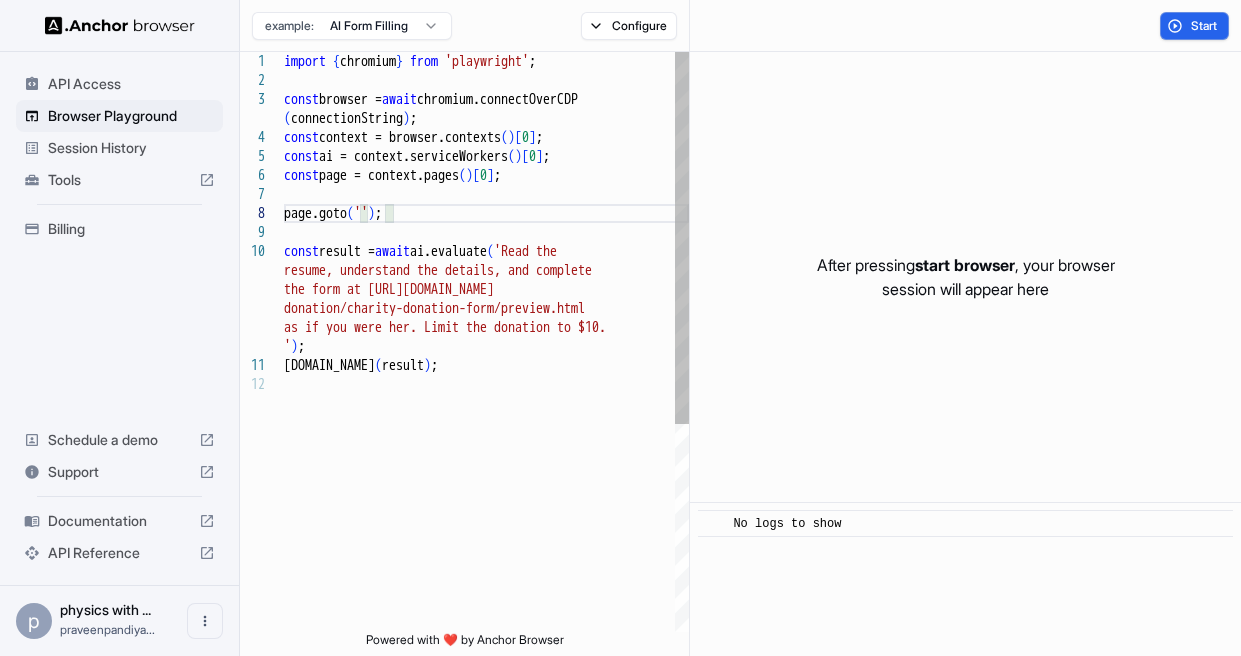 click on "as if you were her. Limit the donation to $10. ' ) ; console.info ( result ) ; resume, understand the details, and complete  the form at https://formspree.io/library/ donation/charity-donation-form/preview.html  const  result =  await  ai.evaluate ( 'Read the  page.goto ( '' ) ; const  context = browser.contexts ( ) [ 0 ] ; const  ai = context.serviceWorkers ( ) [ 0 ] ; const  page = context.pages ( ) [ 0 ] ; const  browser =  await  chromium.connectOverCDP ( connectionString ) ; import   {  chromium  }   from   'playwright' ;" at bounding box center (486, 503) 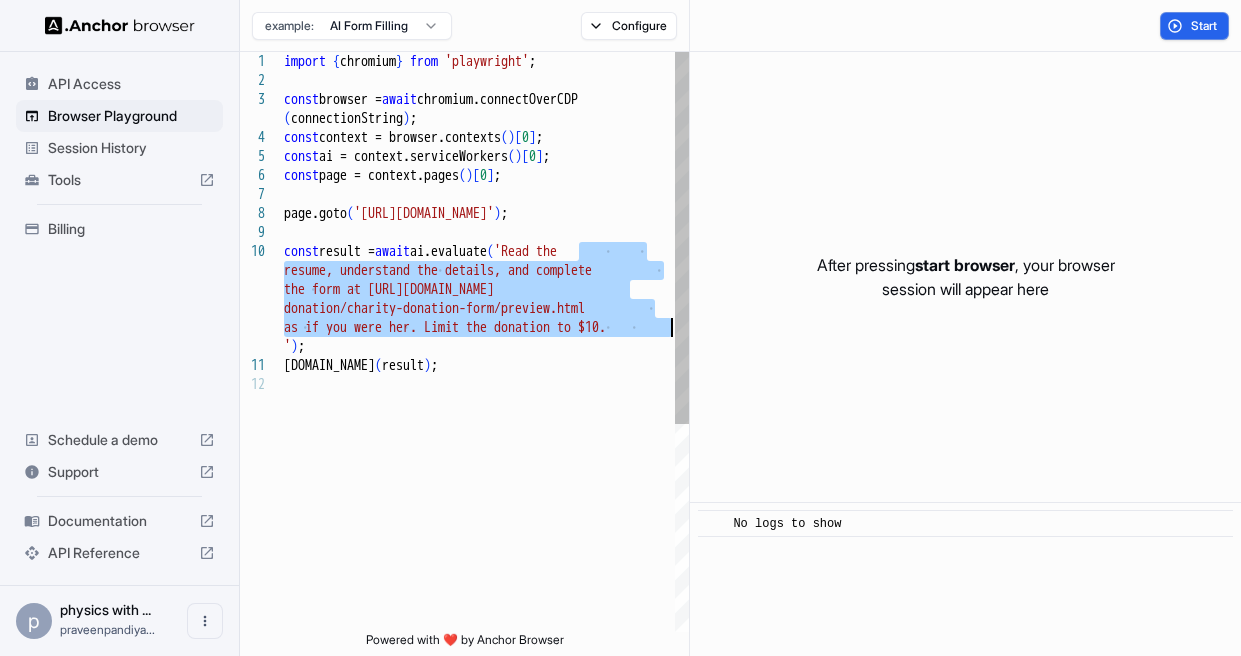 drag, startPoint x: 575, startPoint y: 247, endPoint x: 668, endPoint y: 328, distance: 123.32883 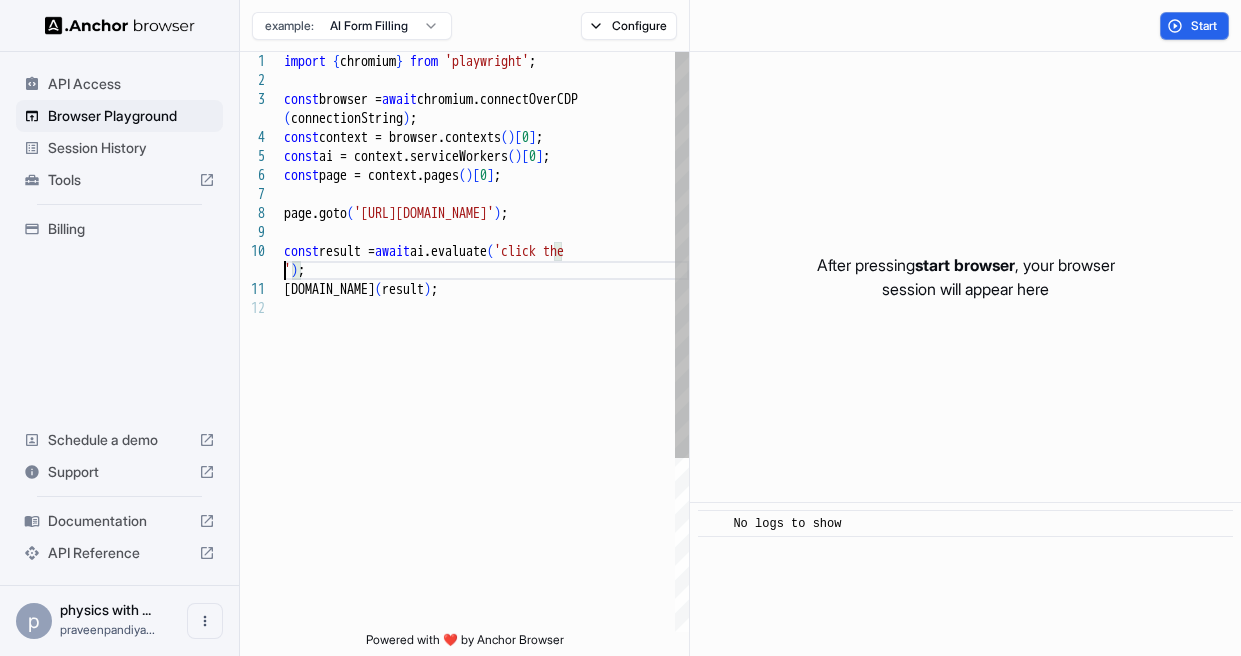 scroll, scrollTop: 20, scrollLeft: 0, axis: vertical 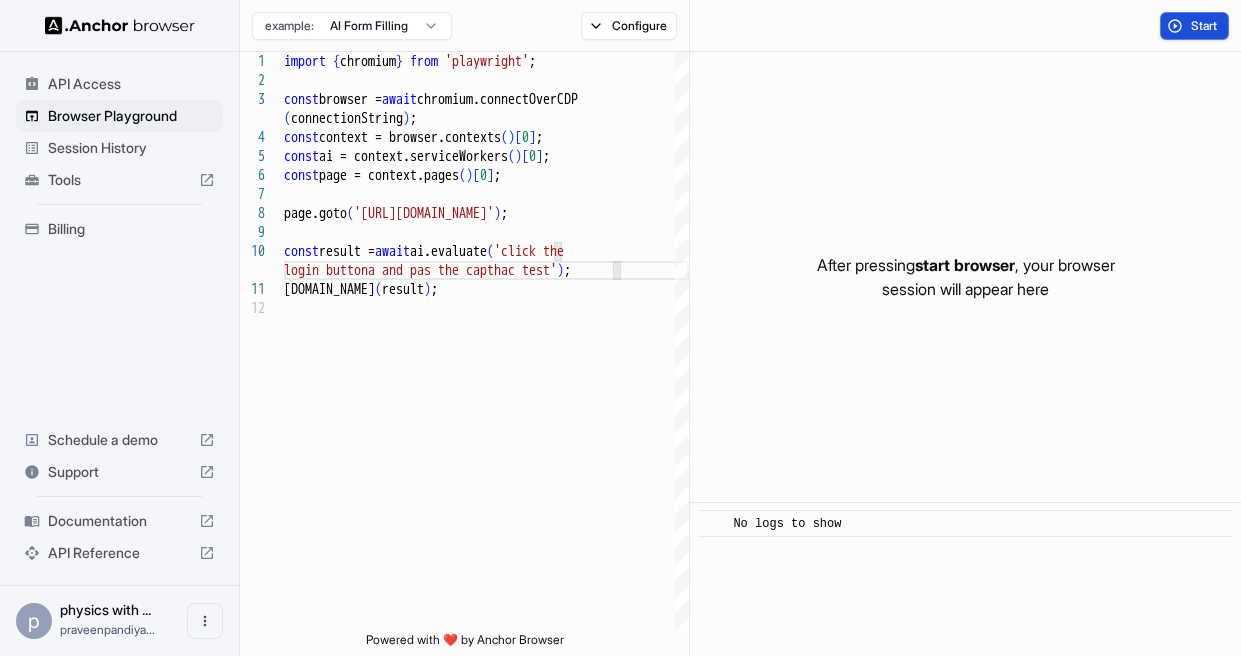 click on "Start" at bounding box center [1205, 26] 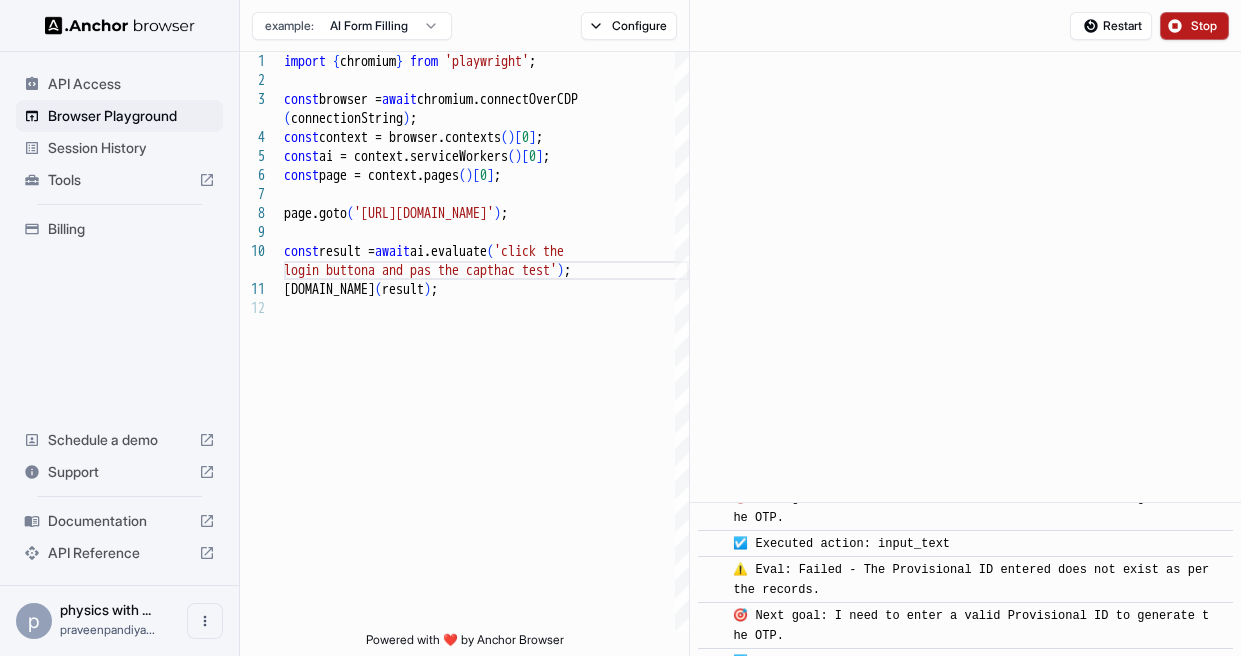 scroll, scrollTop: 2936, scrollLeft: 0, axis: vertical 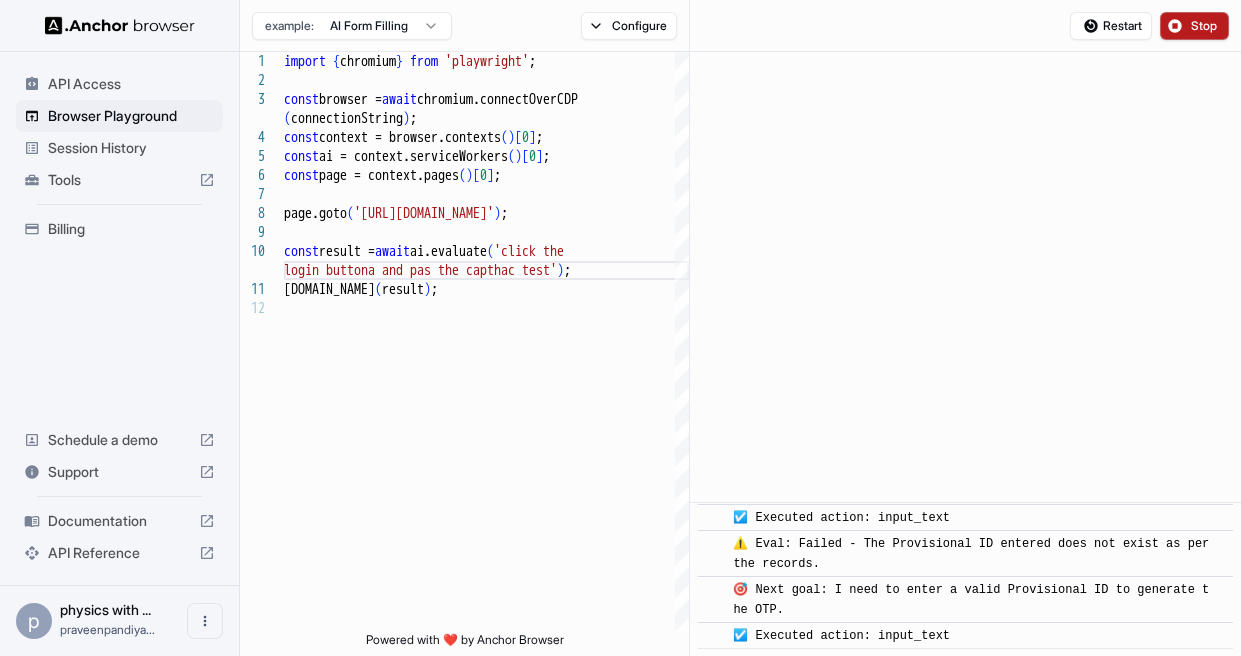 click on "Restart Stop" at bounding box center [1149, 26] 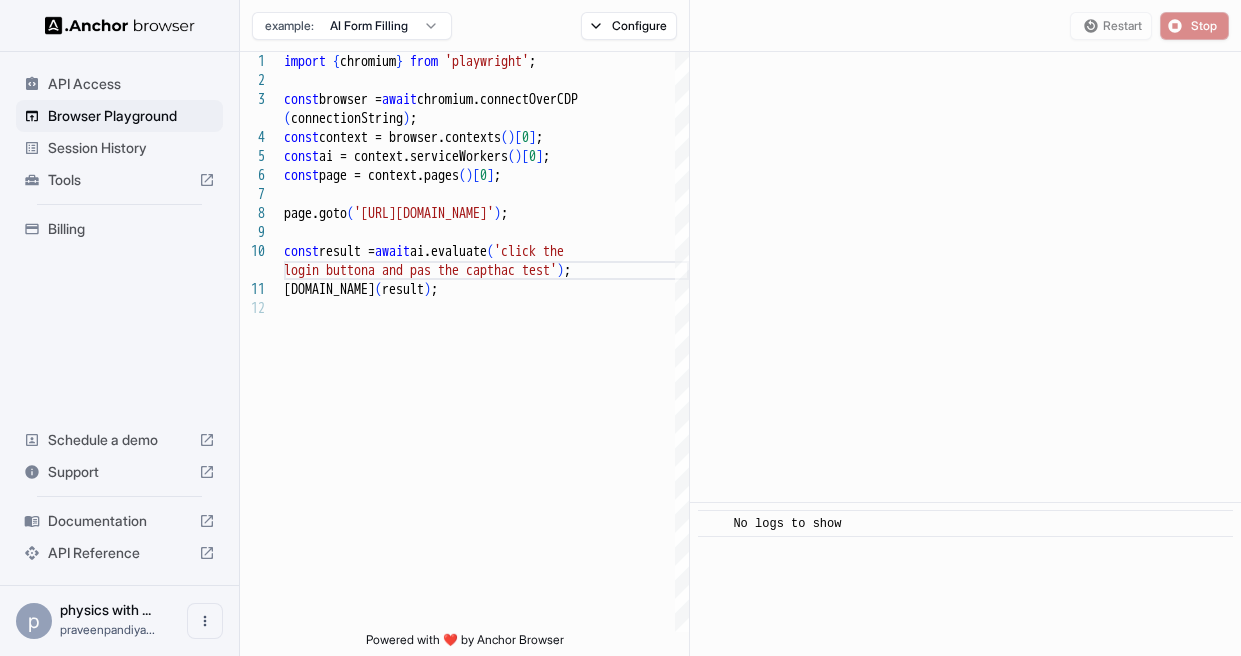 scroll, scrollTop: 0, scrollLeft: 0, axis: both 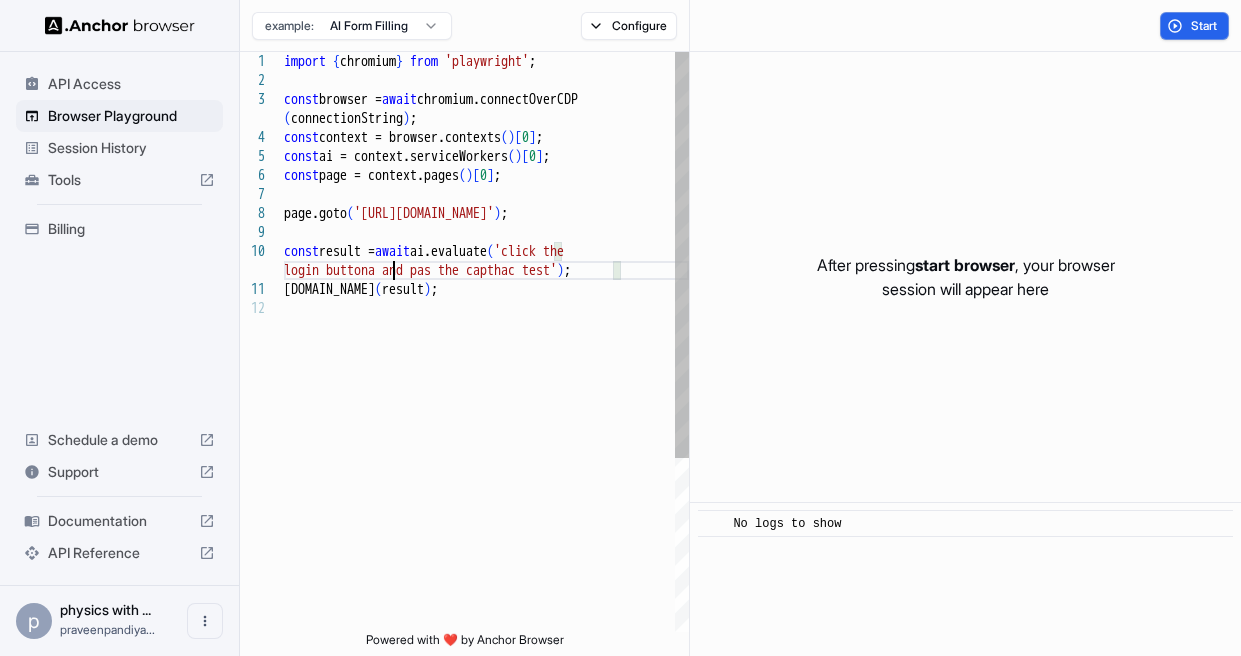 click on "console.info ( result ) ; const  result =  await  ai.evaluate ( 'click the  page.goto ( 'https://www.gst.gov.in/' ) ; const  context = browser.contexts ( ) [ 0 ] ; const  ai = context.serviceWorkers ( ) [ 0 ] ; const  page = context.pages ( ) [ 0 ] ; const  browser =  await  chromium.connectOverCDP ( connectionString ) ; import   {  chromium  }   from   'playwright' ; login buttona and pas the capthac test' ) ;" at bounding box center (486, 465) 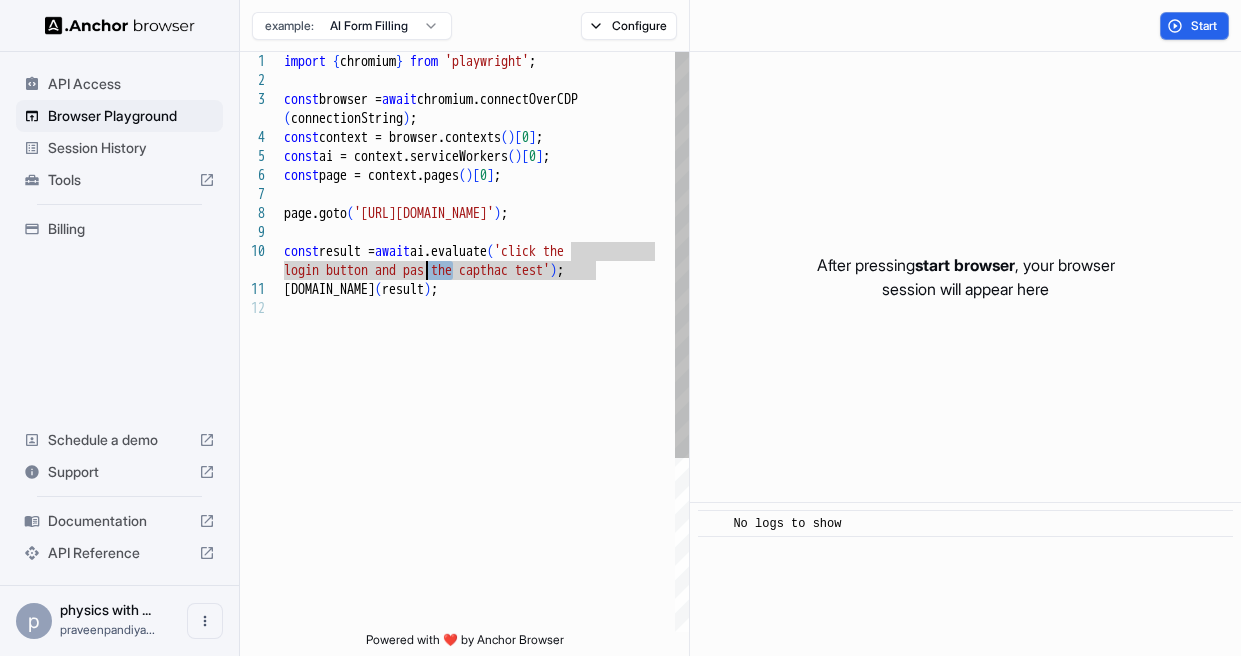 drag, startPoint x: 455, startPoint y: 268, endPoint x: 428, endPoint y: 269, distance: 27.018513 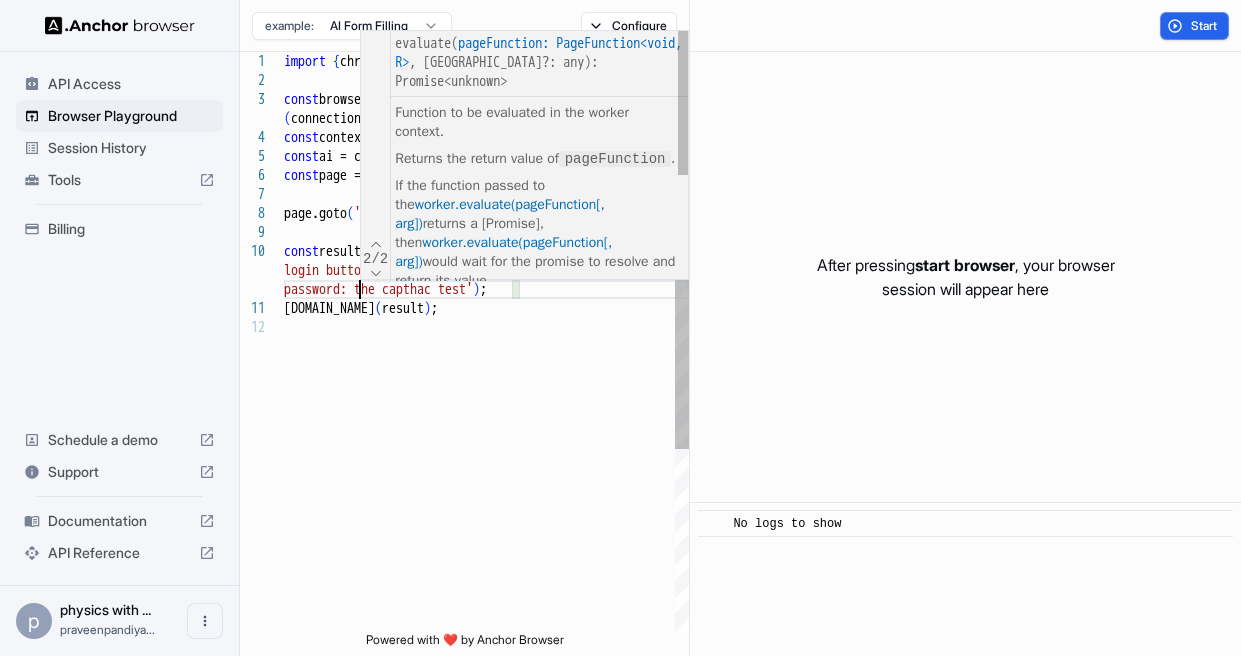 scroll, scrollTop: 39, scrollLeft: 0, axis: vertical 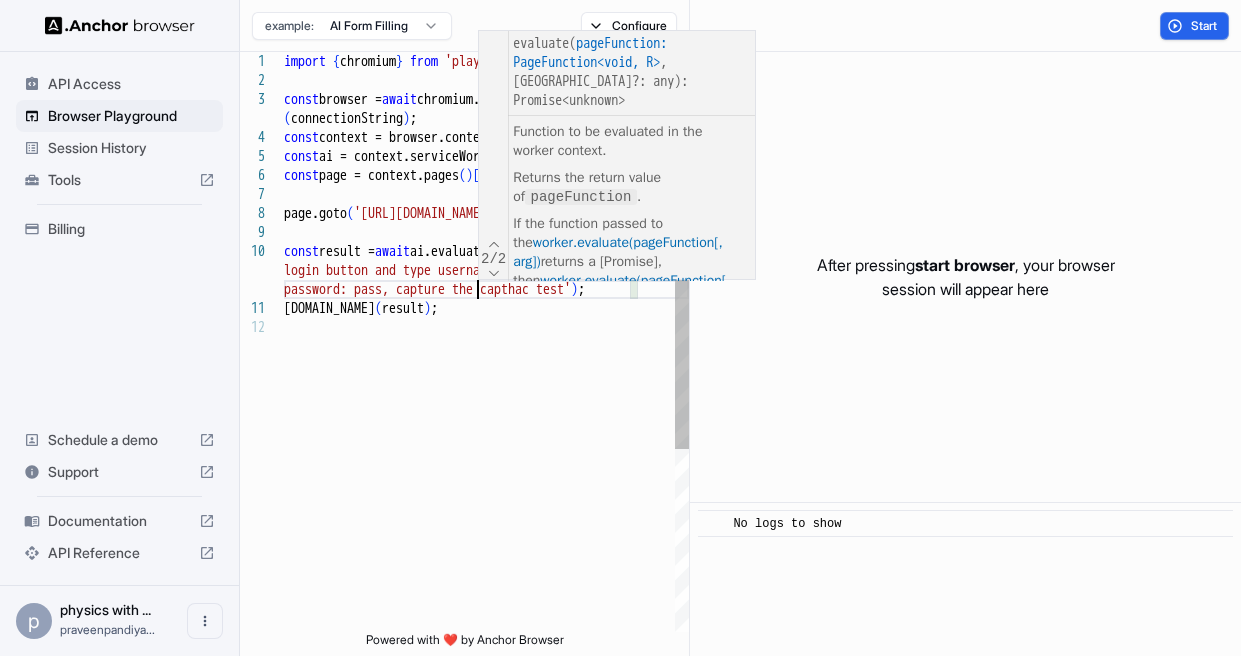 click on "console.info ( result ) ; const  result =  await  ai.evaluate ( 'click the  page.goto ( 'https://www.gst.gov.in/' ) ; const  context = browser.contexts ( ) [ 0 ] ; const  ai = context.serviceWorkers ( ) [ 0 ] ; const  page = context.pages ( ) [ 0 ] ; const  browser =  await  chromium.connectOverCDP ( connectionString ) ; import   {  chromium  }   from   'playwright' ; login button and type username :user,  password: pass, capture the capthac test' ) ;" at bounding box center [486, 475] 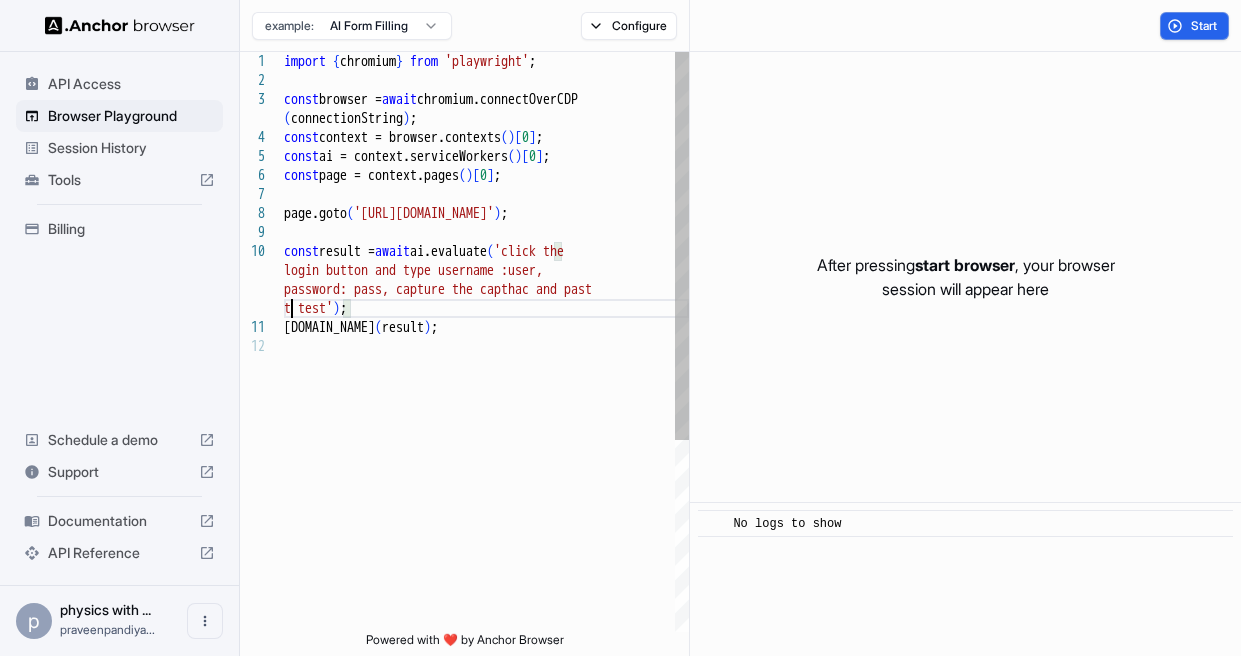 scroll, scrollTop: 58, scrollLeft: 0, axis: vertical 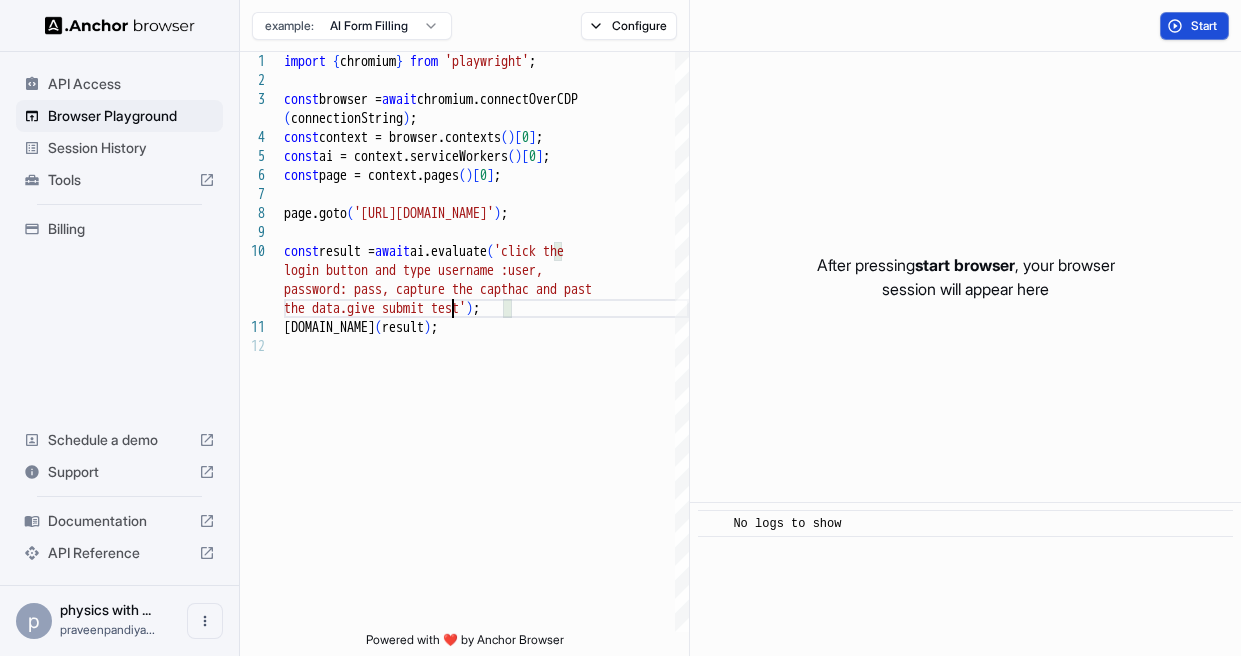 click on "Start" at bounding box center [1194, 26] 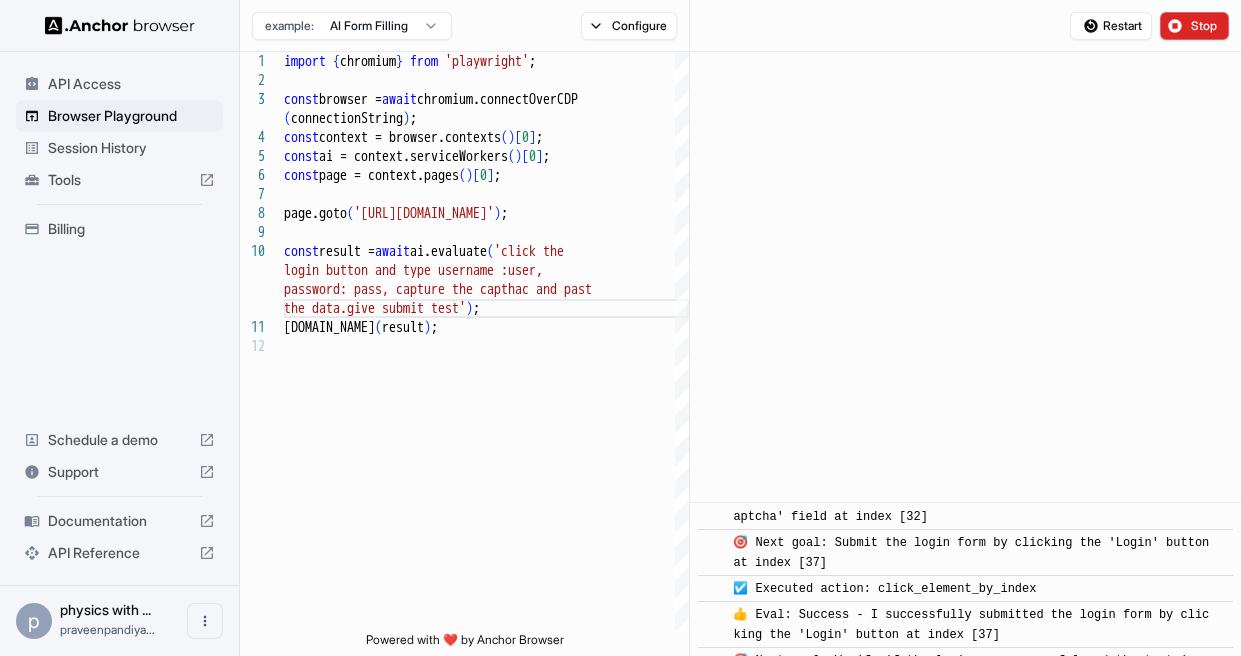 scroll, scrollTop: 734, scrollLeft: 0, axis: vertical 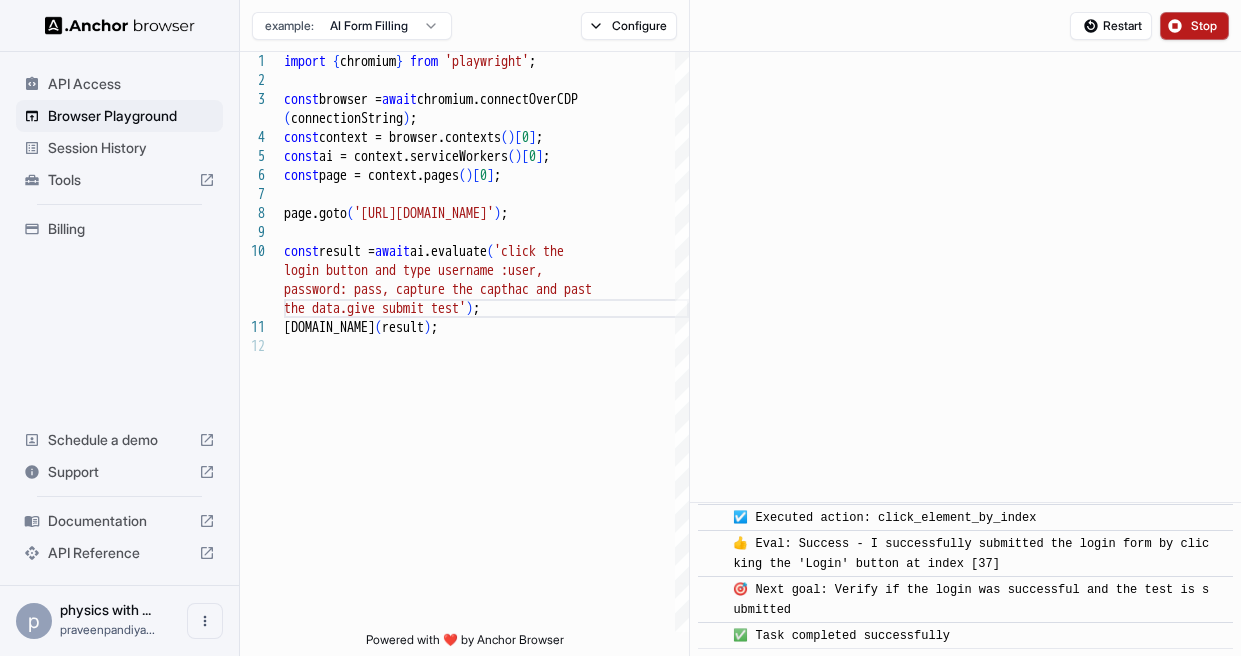 click on "Stop" at bounding box center (1194, 26) 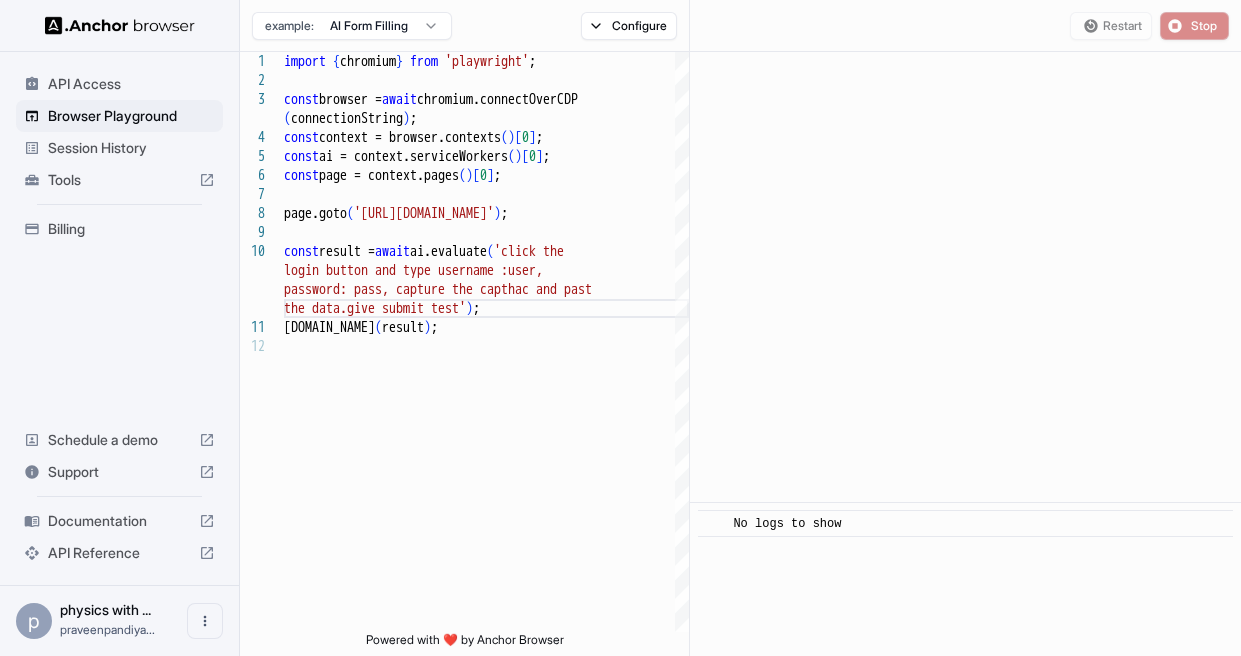 scroll, scrollTop: 0, scrollLeft: 0, axis: both 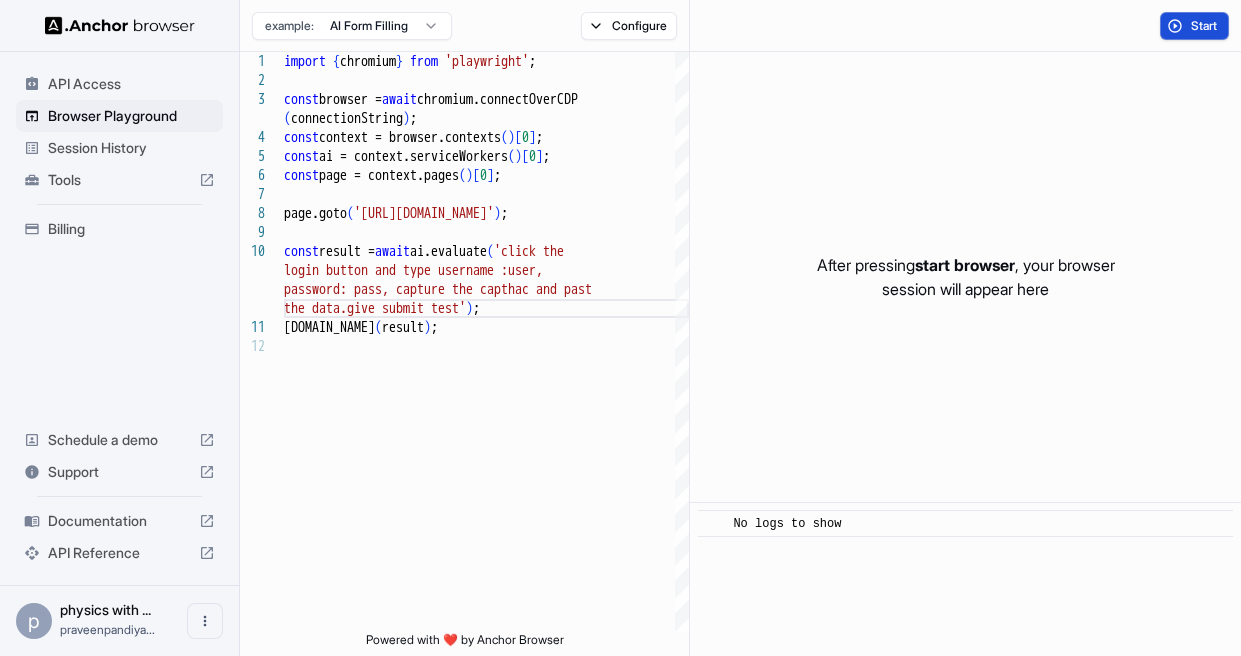 click on "Start" at bounding box center [1194, 26] 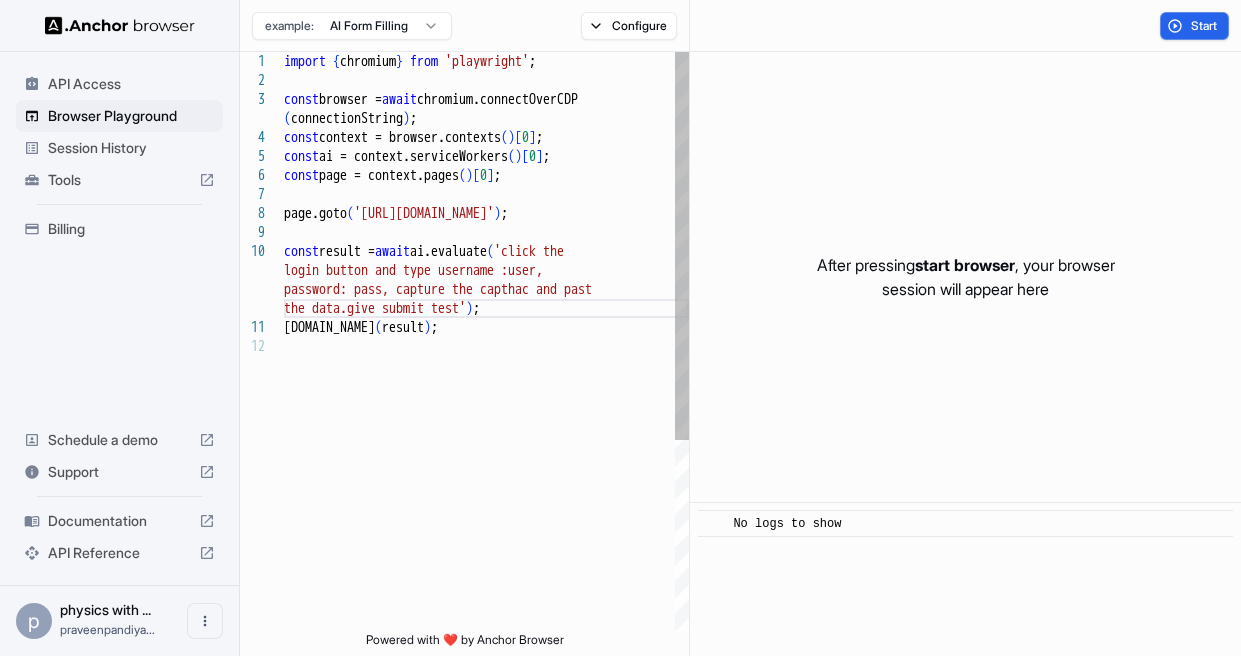 click on "console.info ( result ) ; const  result =  await  ai.evaluate ( 'click the  page.goto ( 'https://www.gst.gov.in/' ) ; const  context = browser.contexts ( ) [ 0 ] ; const  ai = context.serviceWorkers ( ) [ 0 ] ; const  page = context.pages ( ) [ 0 ] ; const  browser =  await  chromium.connectOverCDP ( connectionString ) ; import   {  chromium  }   from   'playwright' ; login button and type username :user,  password: pass, capture the capthac and past  the data.give submit test' ) ;" at bounding box center (486, 484) 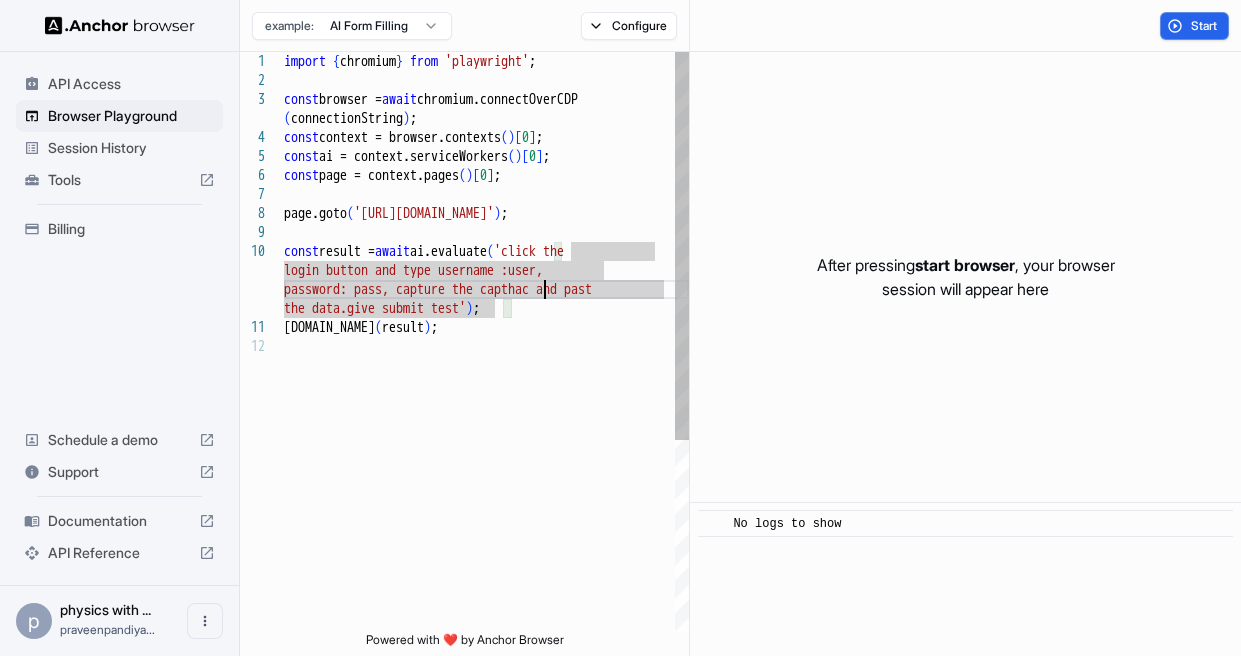 click on "console.info ( result ) ; const  result =  await  ai.evaluate ( 'click the  page.goto ( 'https://www.gst.gov.in/' ) ; const  context = browser.contexts ( ) [ 0 ] ; const  ai = context.serviceWorkers ( ) [ 0 ] ; const  page = context.pages ( ) [ 0 ] ; const  browser =  await  chromium.connectOverCDP ( connectionString ) ; import   {  chromium  }   from   'playwright' ; login button and type username :user,  password: pass, capture the capthac and past  the data.give submit test' ) ;" at bounding box center (486, 484) 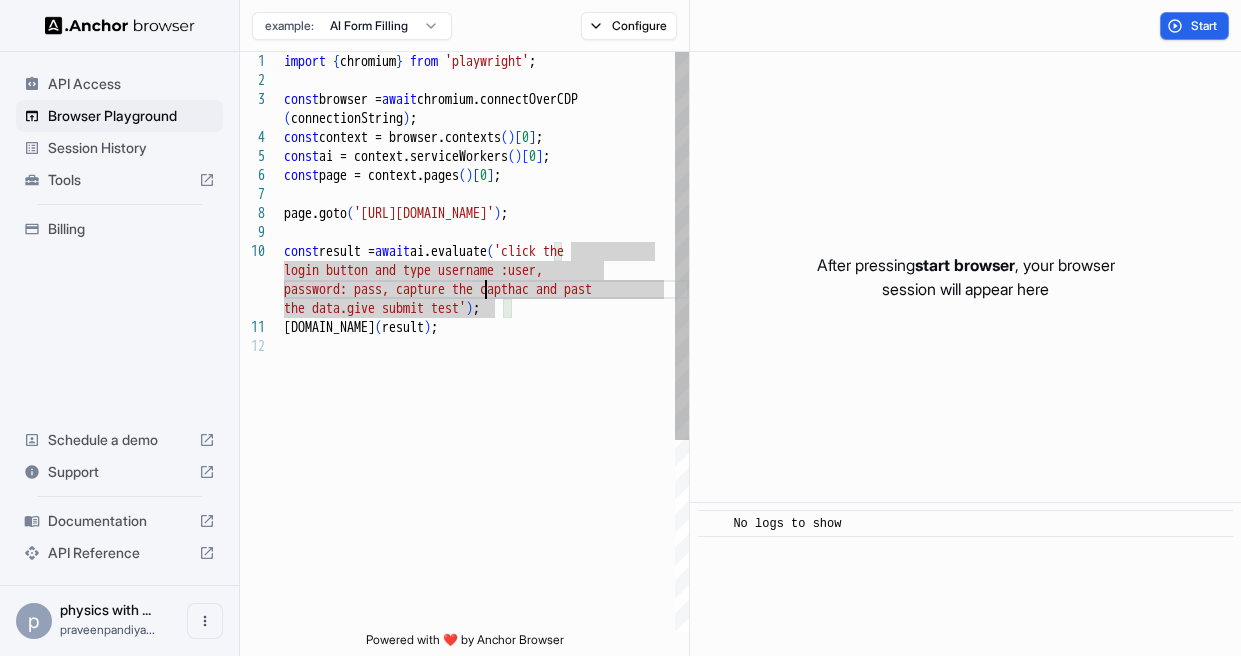 click on "console.info ( result ) ; const  result =  await  ai.evaluate ( 'click the  page.goto ( 'https://www.gst.gov.in/' ) ; const  context = browser.contexts ( ) [ 0 ] ; const  ai = context.serviceWorkers ( ) [ 0 ] ; const  page = context.pages ( ) [ 0 ] ; const  browser =  await  chromium.connectOverCDP ( connectionString ) ; import   {  chromium  }   from   'playwright' ; login button and type username :user,  password: pass, capture the capthac and past  the data.give submit test' ) ;" at bounding box center (486, 484) 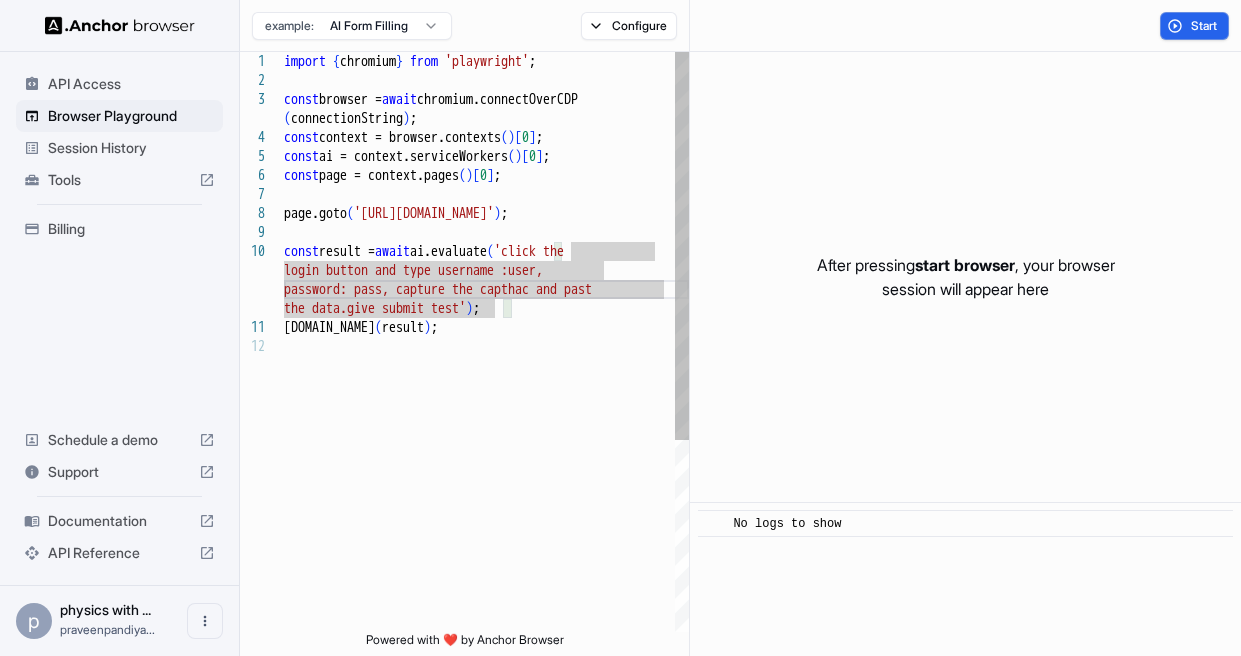 click on "console.info ( result ) ; const  result =  await  ai.evaluate ( 'click the  page.goto ( 'https://www.gst.gov.in/' ) ; const  context = browser.contexts ( ) [ 0 ] ; const  ai = context.serviceWorkers ( ) [ 0 ] ; const  page = context.pages ( ) [ 0 ] ; const  browser =  await  chromium.connectOverCDP ( connectionString ) ; import   {  chromium  }   from   'playwright' ; login button and type username :user,  password: pass, capture the capthac and past  the data.give submit test' ) ;" at bounding box center (486, 484) 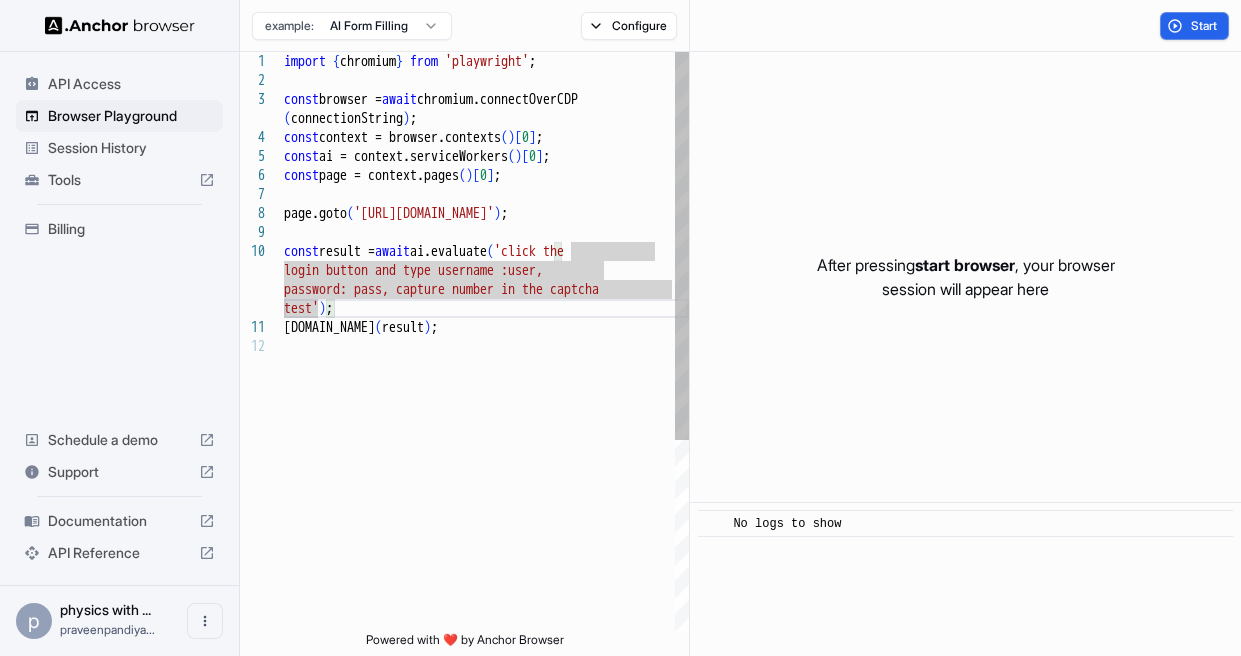scroll, scrollTop: 58, scrollLeft: 0, axis: vertical 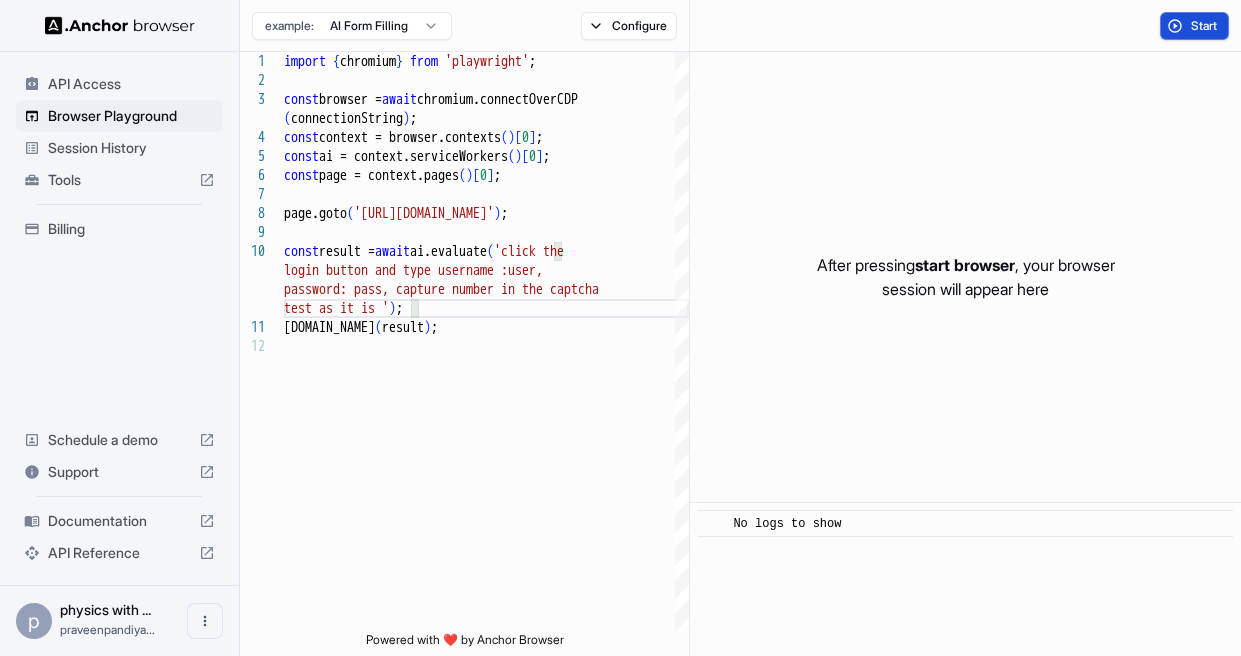 click on "Start" at bounding box center (1205, 26) 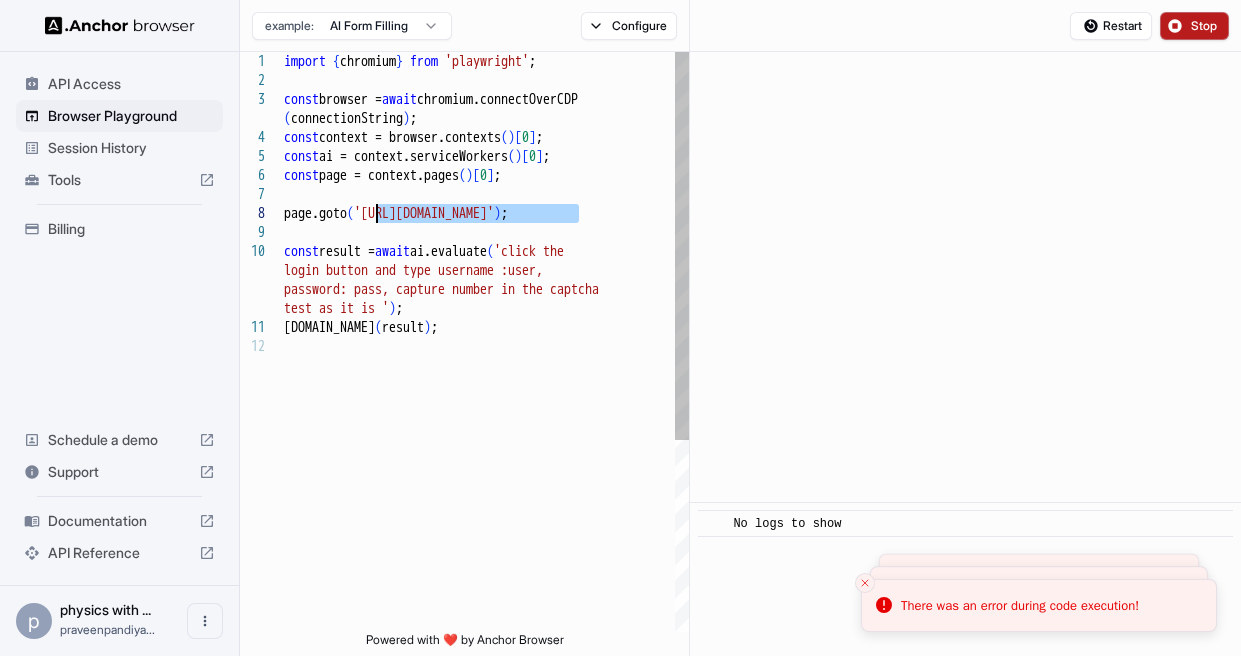 drag, startPoint x: 558, startPoint y: 211, endPoint x: 376, endPoint y: 210, distance: 182.00275 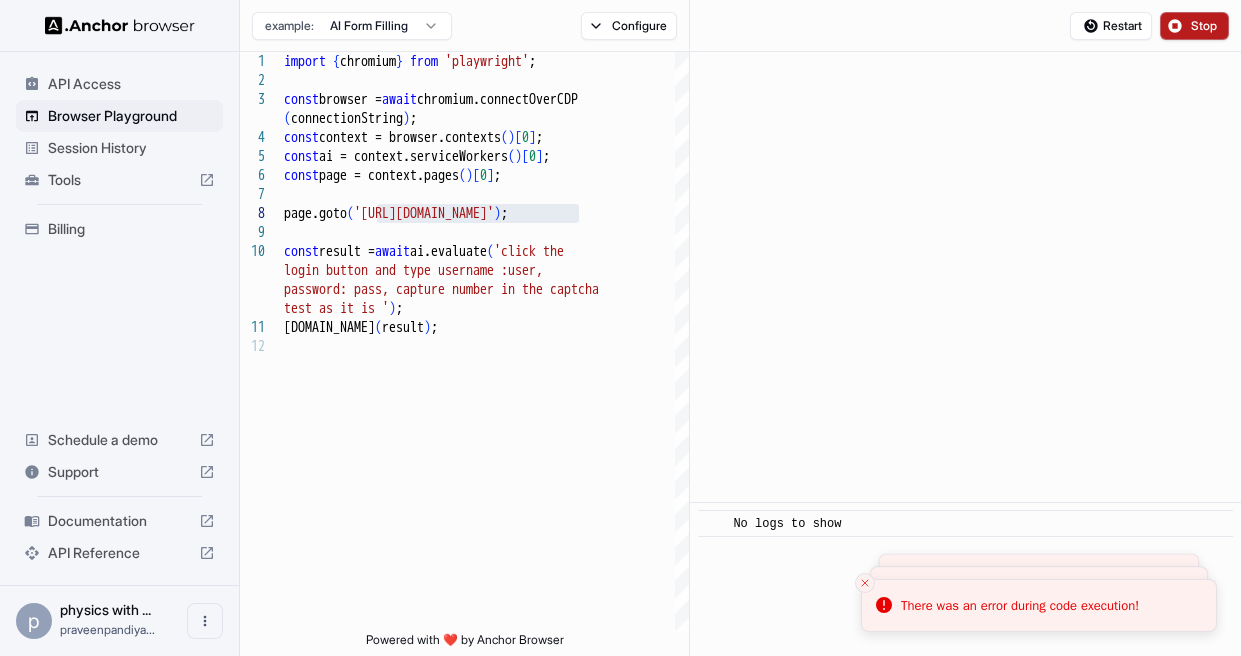 click on "console.info ( result ) ; const  result =  await  ai.evaluate ( 'click the  page.goto ( 'https://www.gst.gov.in/' ) ; const  context = browser.contexts ( ) [ 0 ] ; const  ai = context.serviceWorkers ( ) [ 0 ] ; const  page = context.pages ( ) [ 0 ] ; const  browser =  await  chromium.connectOverCDP ( connectionString ) ; import   {  chromium  }   from   'playwright' ; login button and type username :user,  password: pass, capture number in the captcha  test as it is ' ) ;" at bounding box center (486, 484) 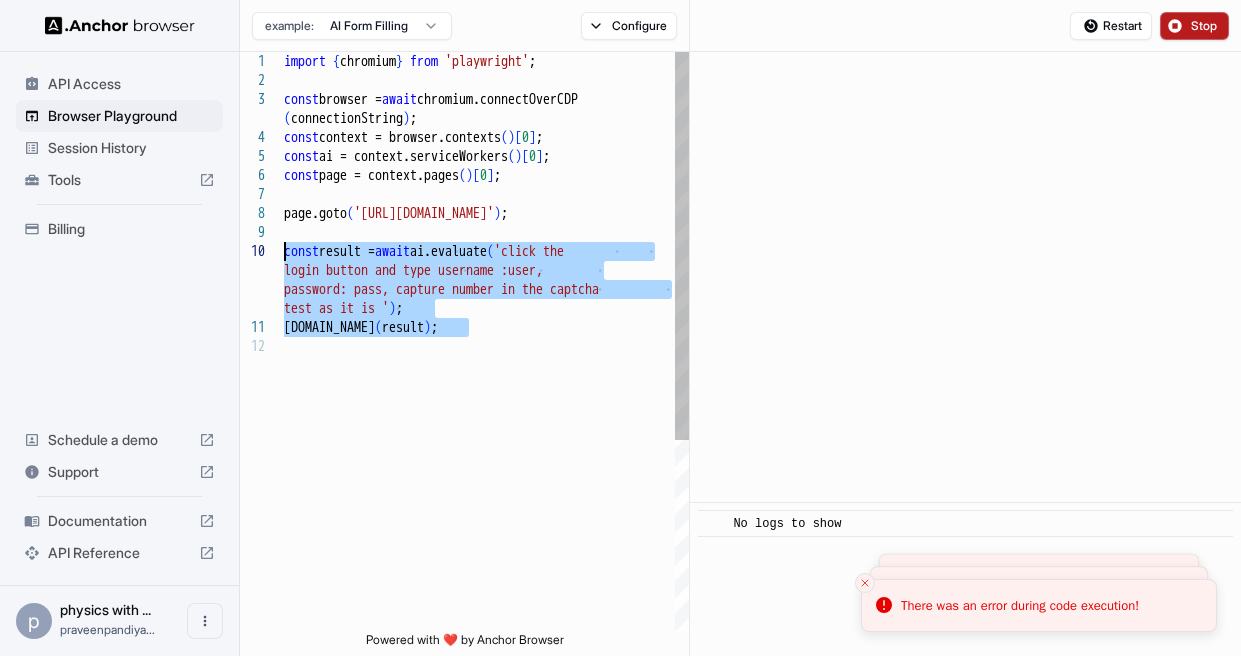 drag, startPoint x: 485, startPoint y: 341, endPoint x: 278, endPoint y: 247, distance: 227.34335 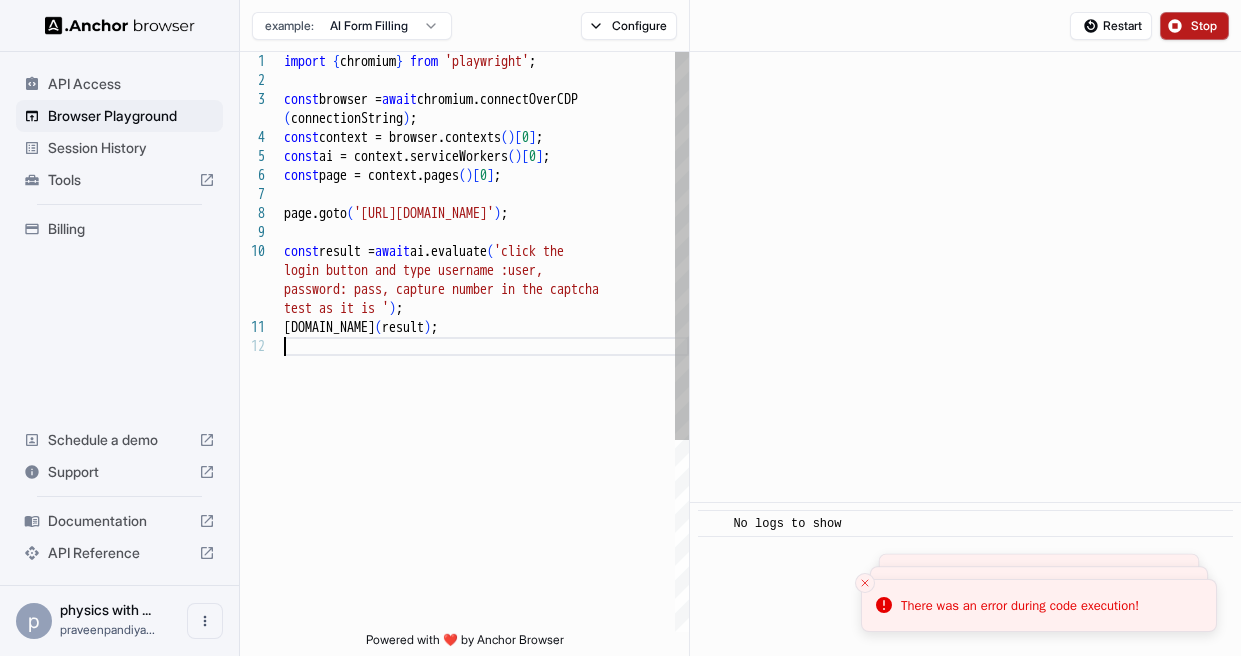 click on "console.info ( result ) ; const  result =  await  ai.evaluate ( 'click the  page.goto ( 'https://www.gst.gov.in/' ) ; const  context = browser.contexts ( ) [ 0 ] ; const  ai = context.serviceWorkers ( ) [ 0 ] ; const  page = context.pages ( ) [ 0 ] ; const  browser =  await  chromium.connectOverCDP ( connectionString ) ; import   {  chromium  }   from   'playwright' ; login button and type username :user,  password: pass, capture number in the captcha  test as it is ' ) ;" at bounding box center (486, 484) 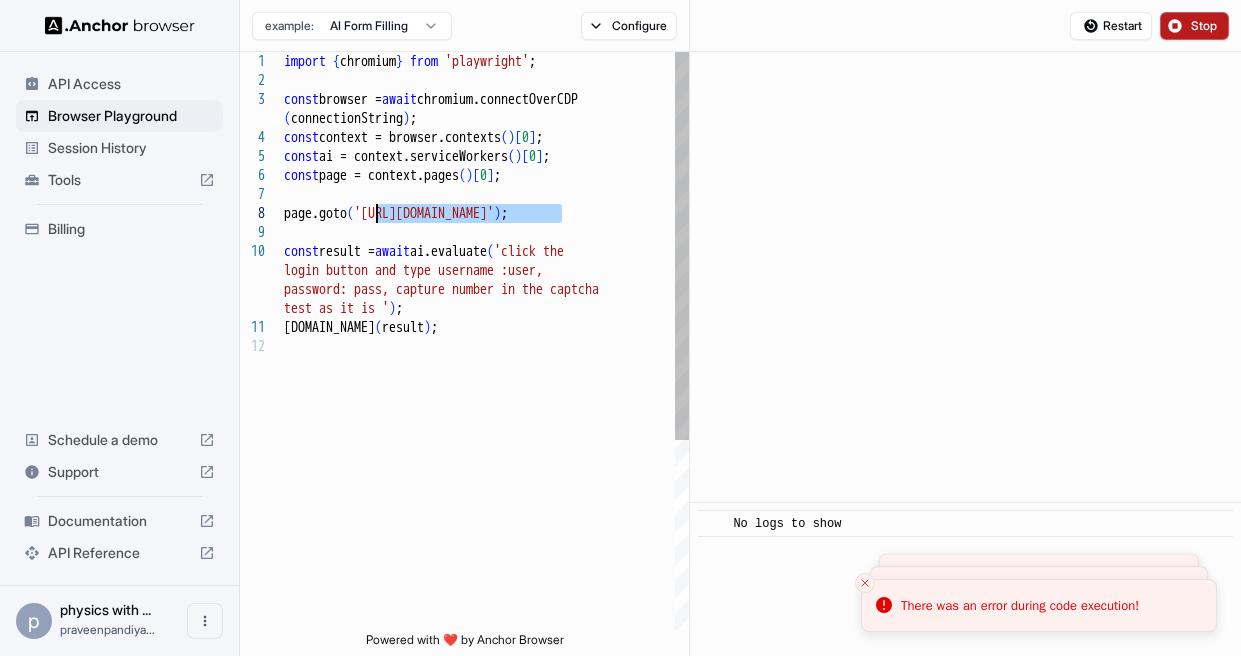 drag, startPoint x: 562, startPoint y: 213, endPoint x: 373, endPoint y: 220, distance: 189.12958 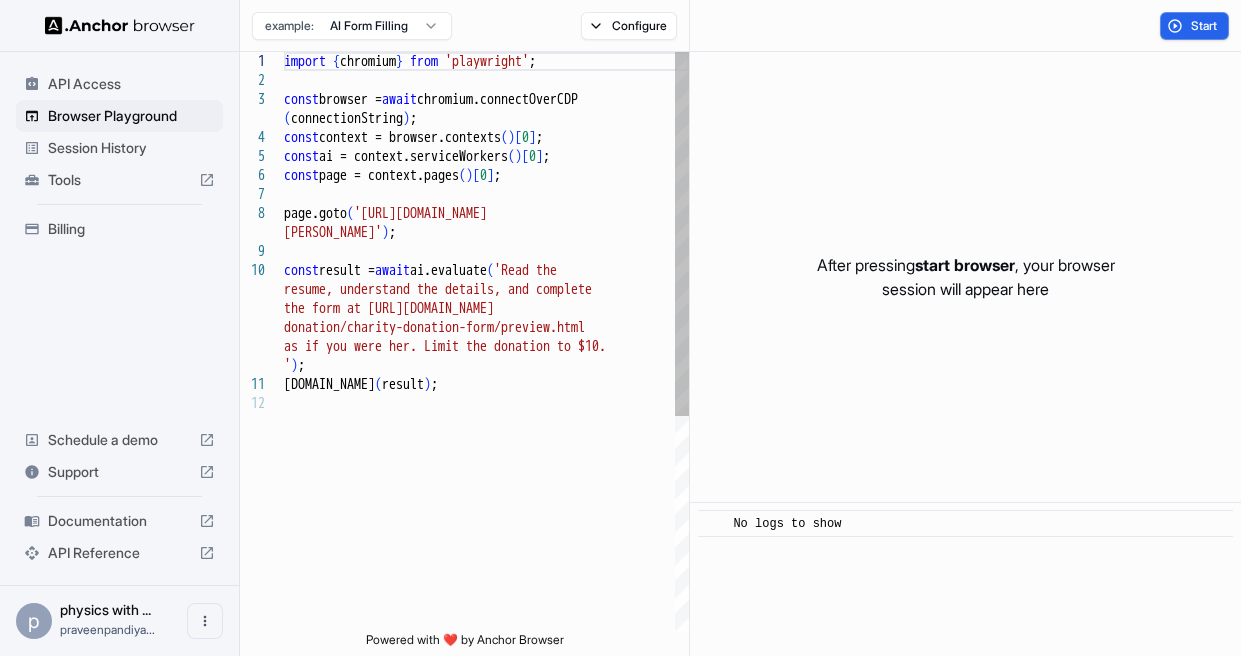 scroll, scrollTop: 0, scrollLeft: 0, axis: both 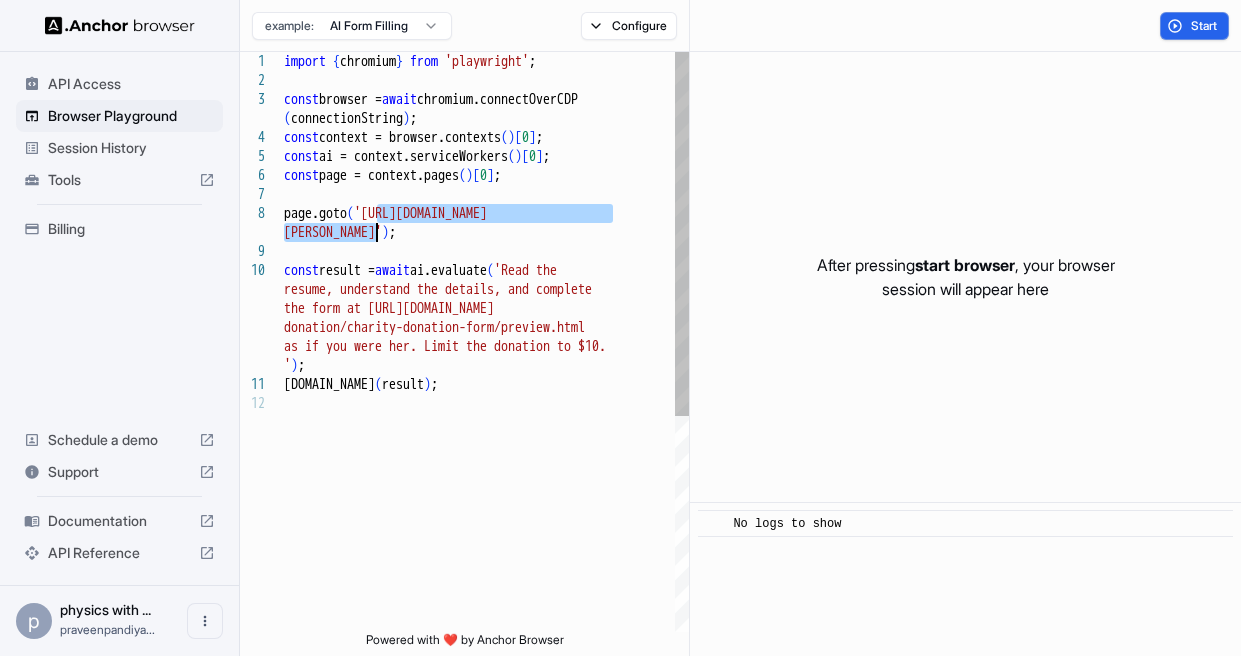 drag, startPoint x: 379, startPoint y: 217, endPoint x: 375, endPoint y: 235, distance: 18.439089 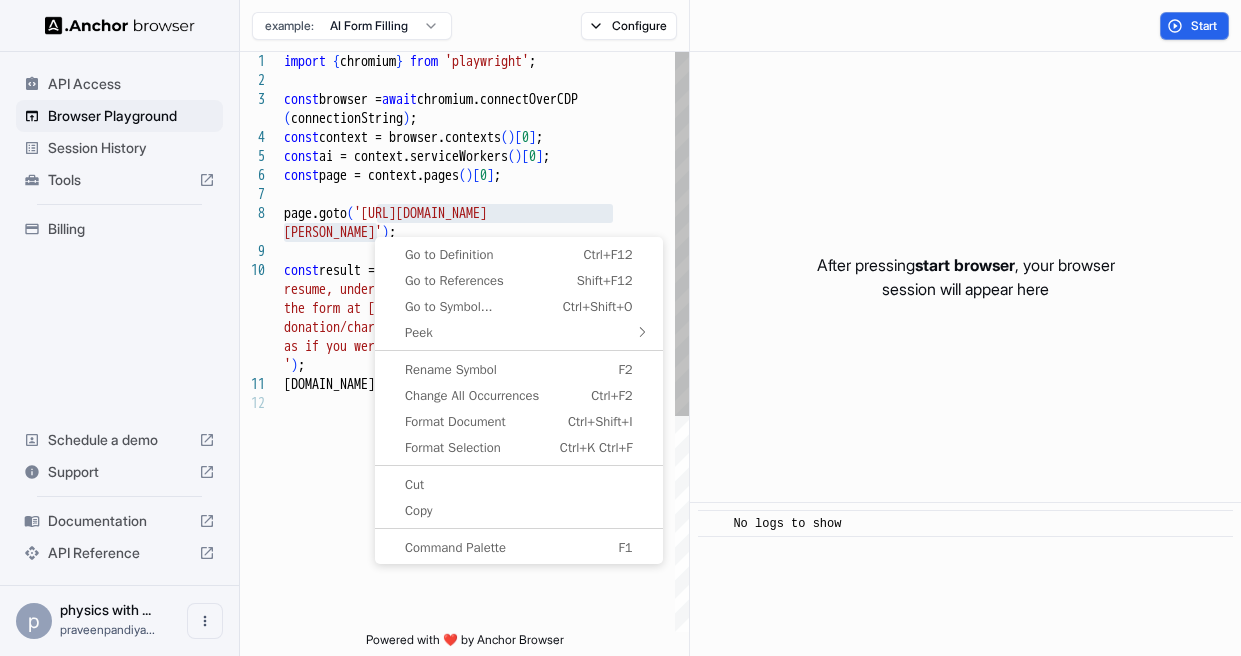 click on "import   {  chromium  }   from   'playwright' ; const  browser =  await  chromium.connectOverCDP ( connectionString ) ; const  context = browser.contexts ( ) [ 0 ] ; const  ai = context.serviceWorkers ( ) [ 0 ] ; const  page = context.pages ( ) [ 0 ] ; page.goto ( 'https://www.wix.com/demone2/ nicol-rider' ) ; const  result =  await  ai.evaluate ( 'Read the  resume, understand the details, and complete  the form at https://formspree.io/library/ donation/charity-donation-form/preview.html  as if you were her. Limit the donation to $10. ' ) ; console.info ( result ) ;" at bounding box center (486, 513) 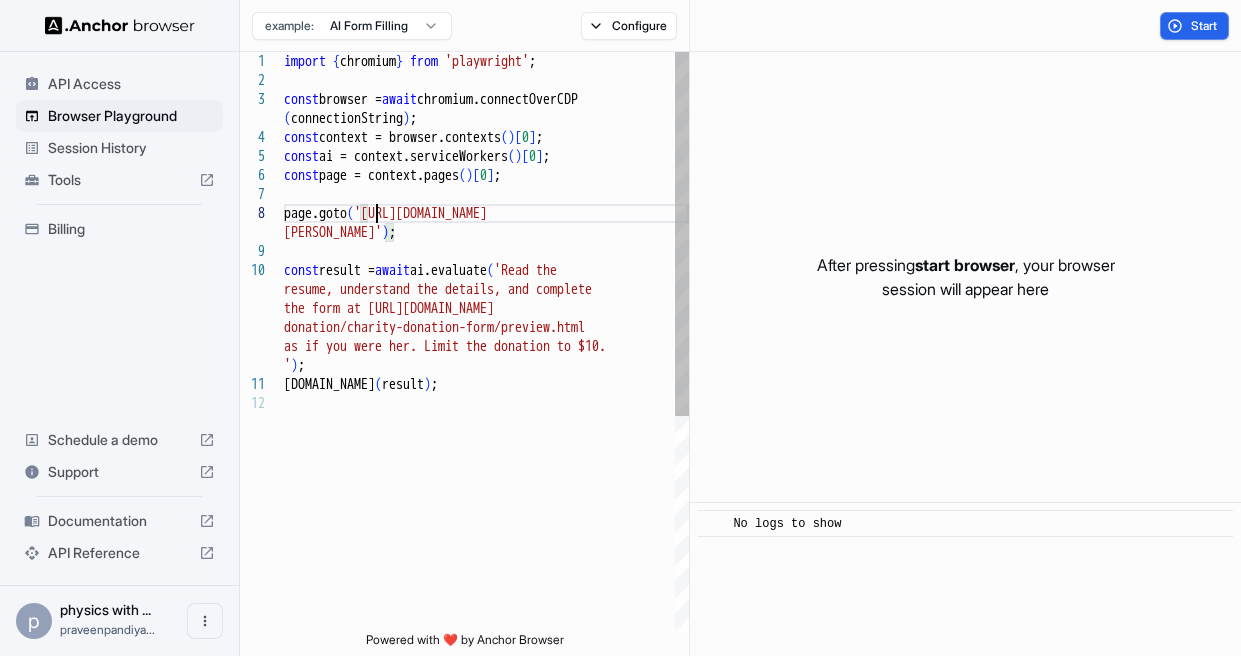 click on "import   {  chromium  }   from   'playwright' ; const  browser =  await  chromium.connectOverCDP ( connectionString ) ; const  context = browser.contexts ( ) [ 0 ] ; const  ai = context.serviceWorkers ( ) [ 0 ] ; const  page = context.pages ( ) [ 0 ] ; page.goto ( 'https://www.wix.com/demone2/ nicol-rider' ) ; const  result =  await  ai.evaluate ( 'Read the  resume, understand the details, and complete  the form at https://formspree.io/library/ donation/charity-donation-form/preview.html  as if you were her. Limit the donation to $10. ' ) ; console.info ( result ) ;" at bounding box center [486, 513] 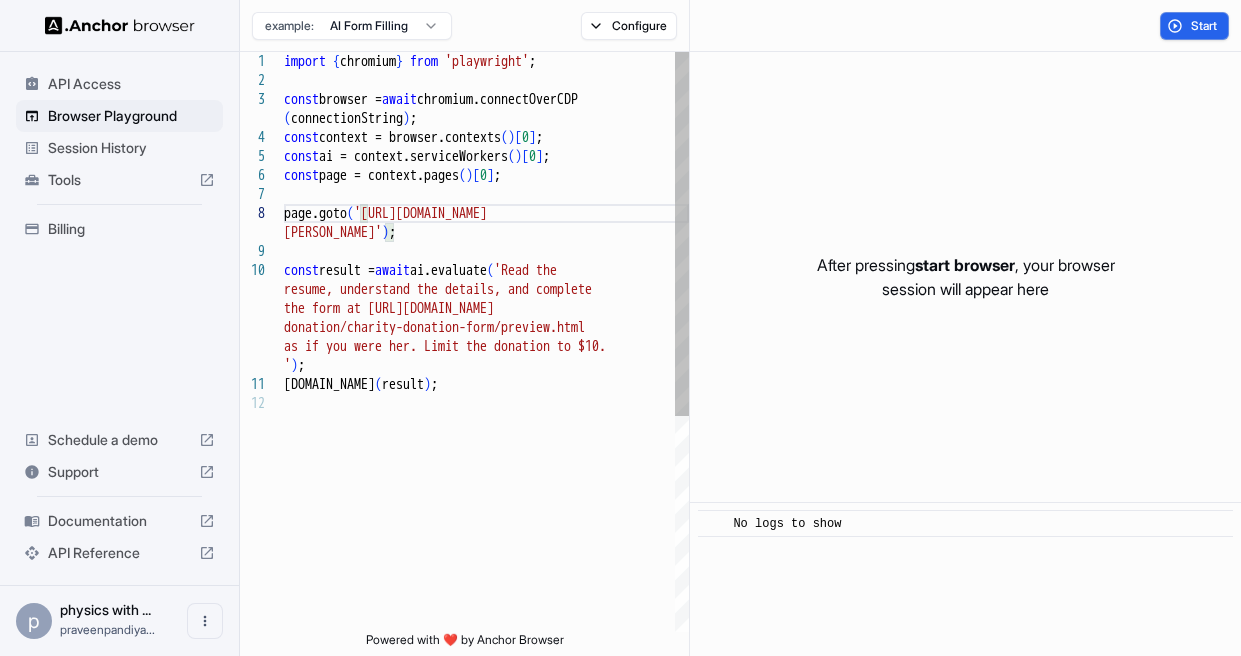 click on "import   {  chromium  }   from   'playwright' ; const  browser =  await  chromium.connectOverCDP ( connectionString ) ; const  context = browser.contexts ( ) [ 0 ] ; const  ai = context.serviceWorkers ( ) [ 0 ] ; const  page = context.pages ( ) [ 0 ] ; page.goto ( 'https://www.wix.com/demone2/ nicol-rider' ) ; const  result =  await  ai.evaluate ( 'Read the  resume, understand the details, and complete  the form at https://formspree.io/library/ donation/charity-donation-form/preview.html  as if you were her. Limit the donation to $10. ' ) ; console.info ( result ) ;" at bounding box center (486, 513) 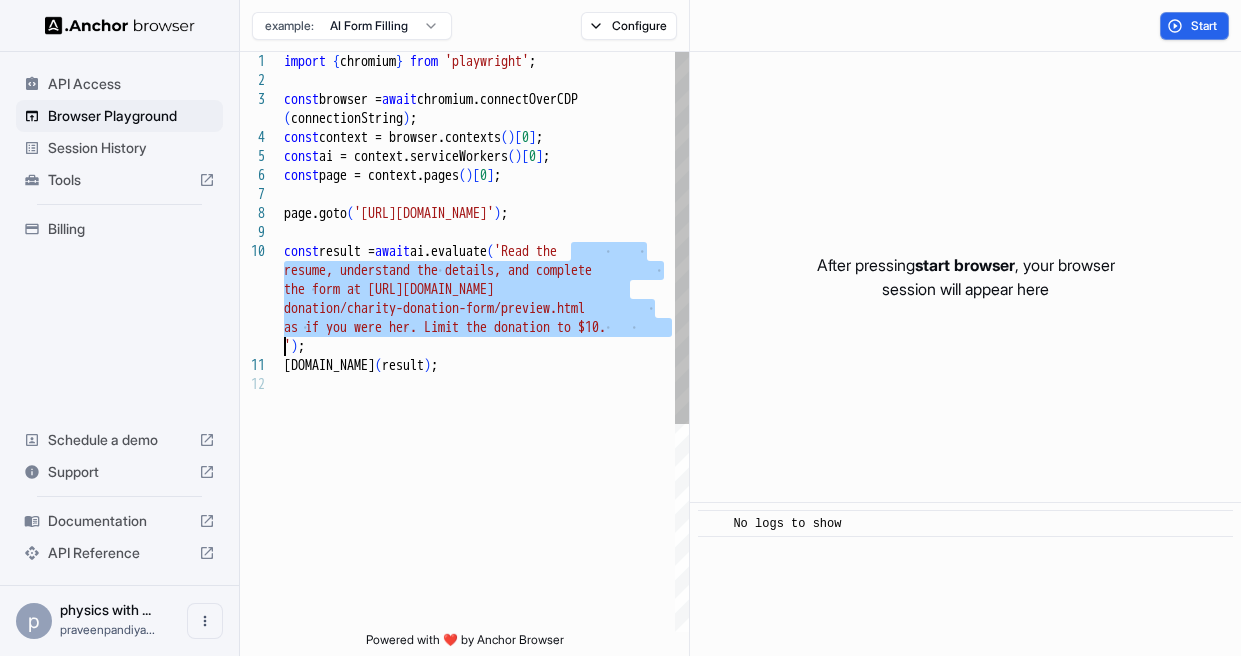 drag, startPoint x: 569, startPoint y: 252, endPoint x: 284, endPoint y: 344, distance: 299.48123 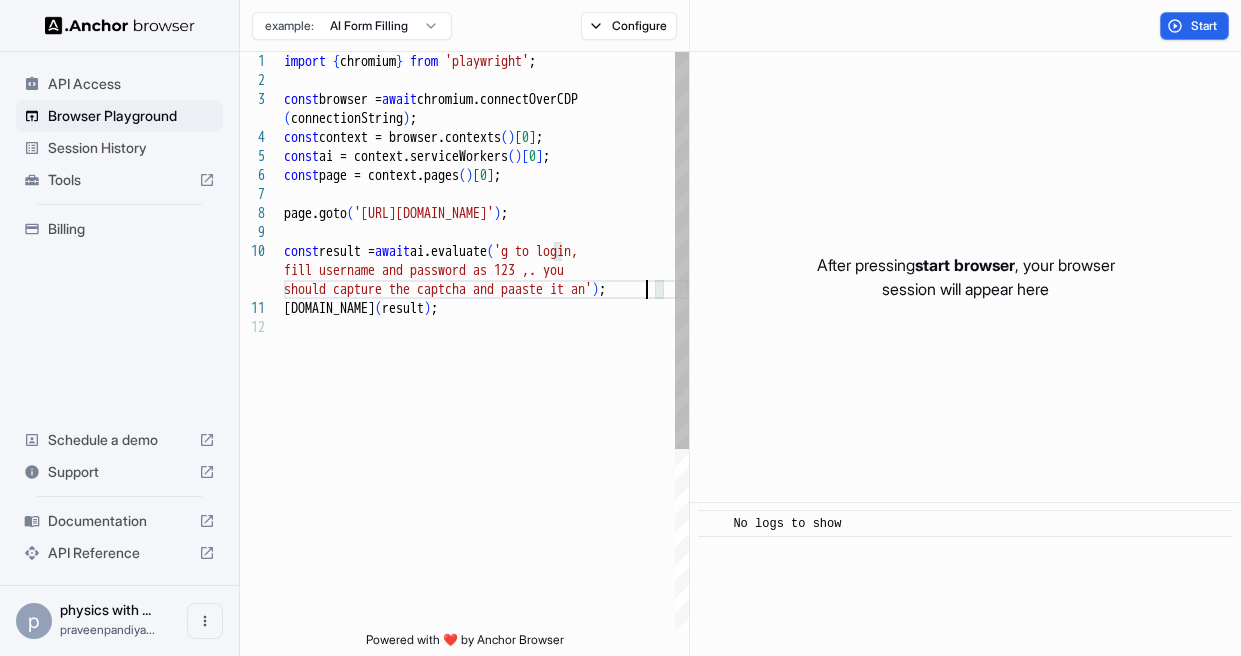 scroll, scrollTop: 58, scrollLeft: 0, axis: vertical 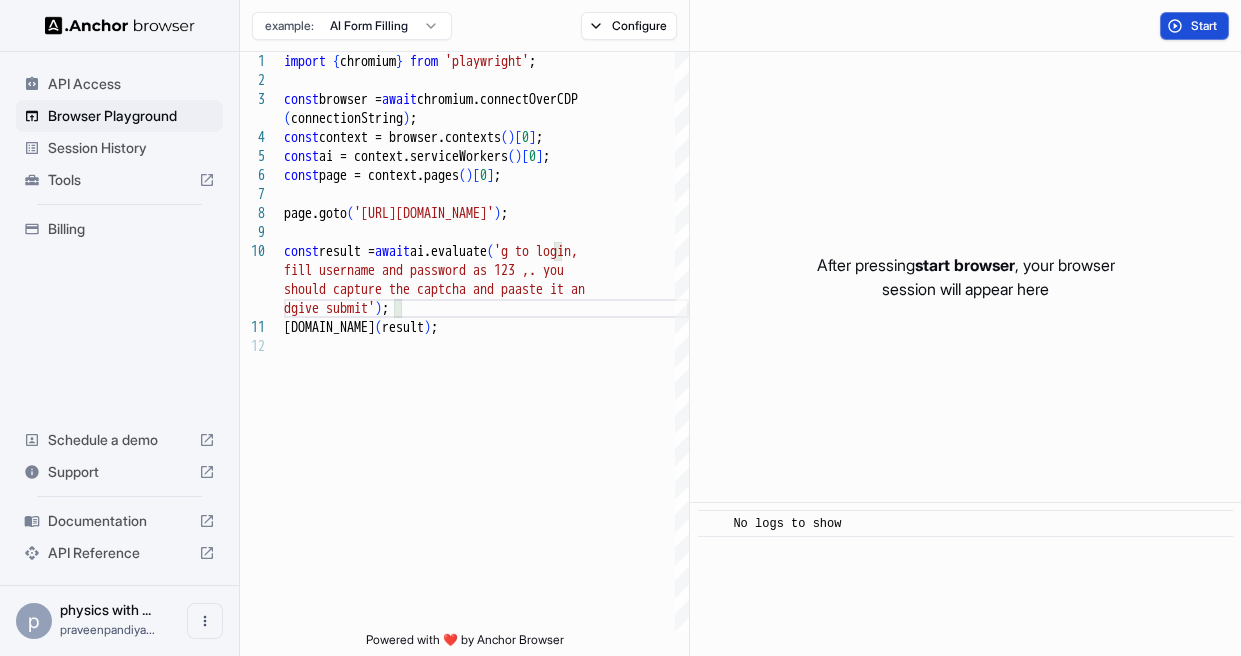 click on "Start" at bounding box center (1205, 26) 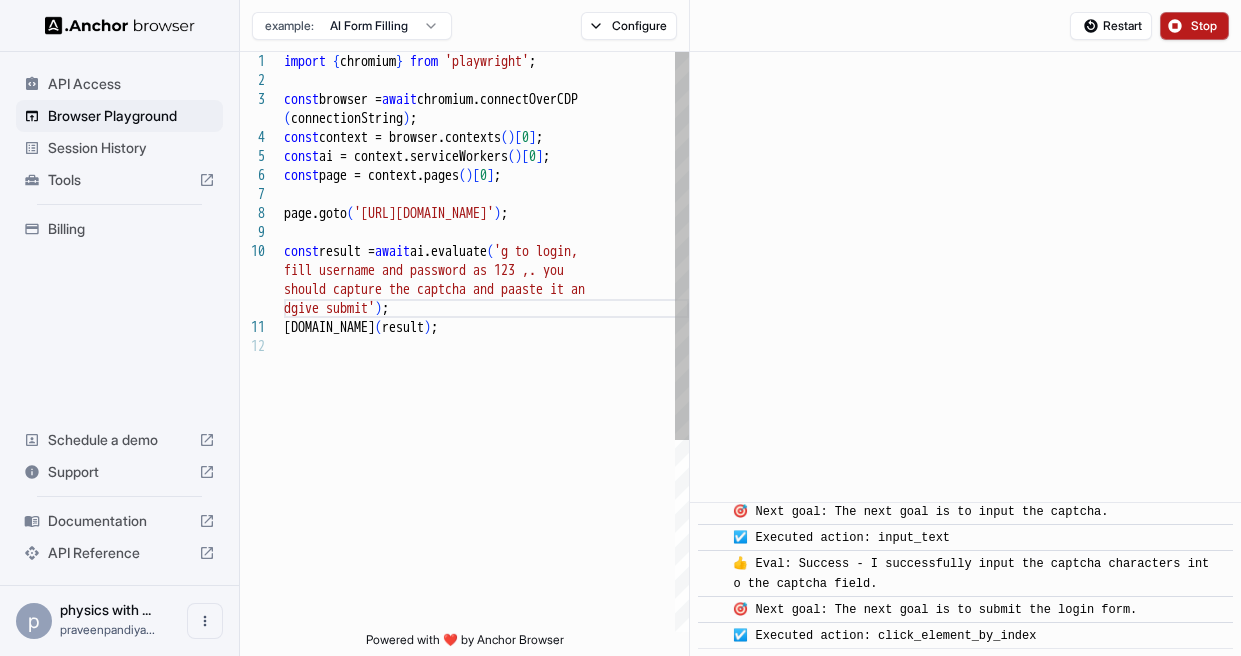 scroll, scrollTop: 654, scrollLeft: 0, axis: vertical 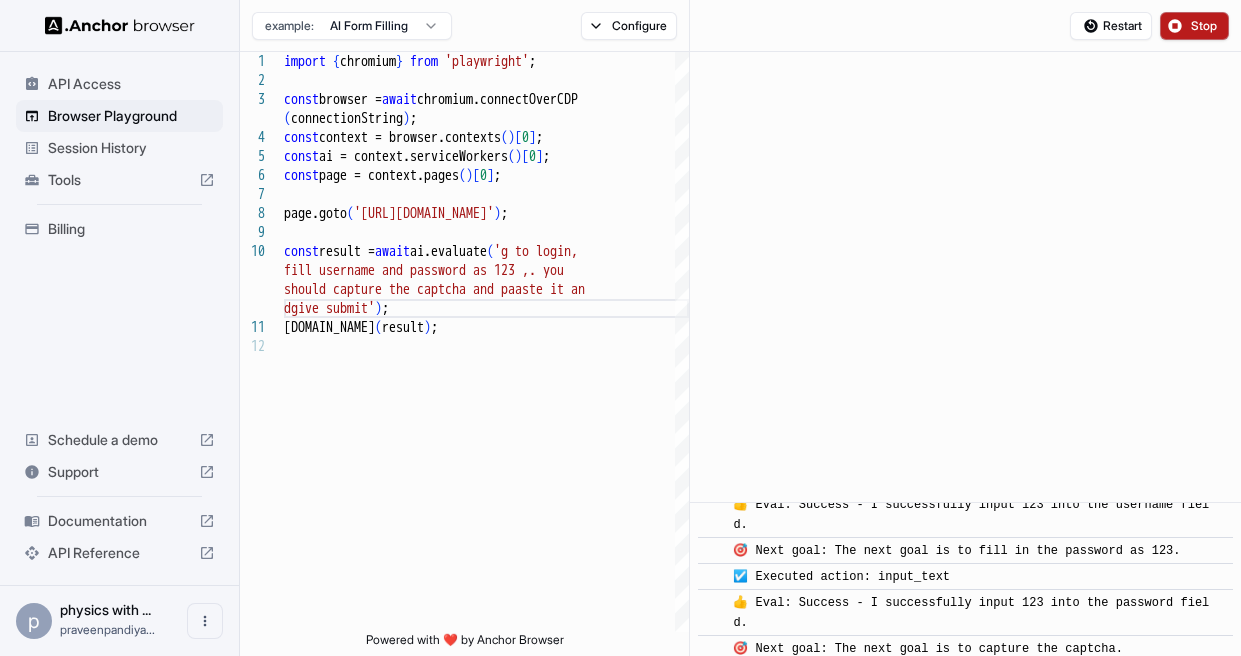 drag, startPoint x: 1024, startPoint y: 632, endPoint x: 765, endPoint y: 607, distance: 260.20377 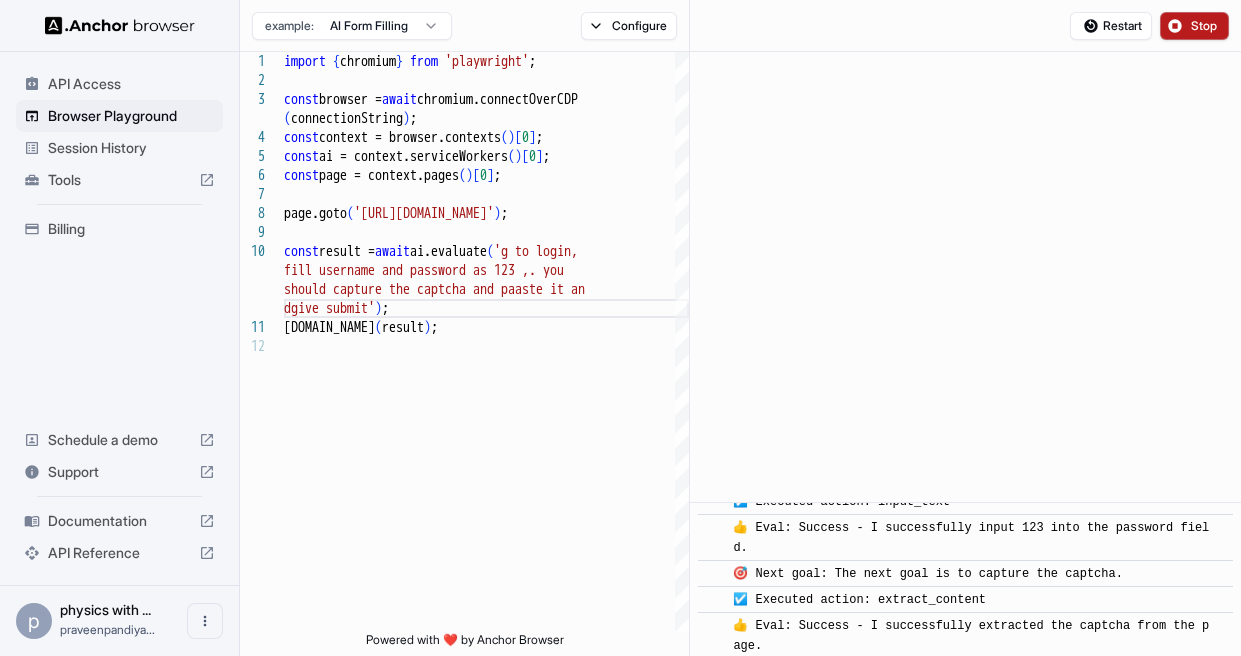 scroll, scrollTop: 423, scrollLeft: 0, axis: vertical 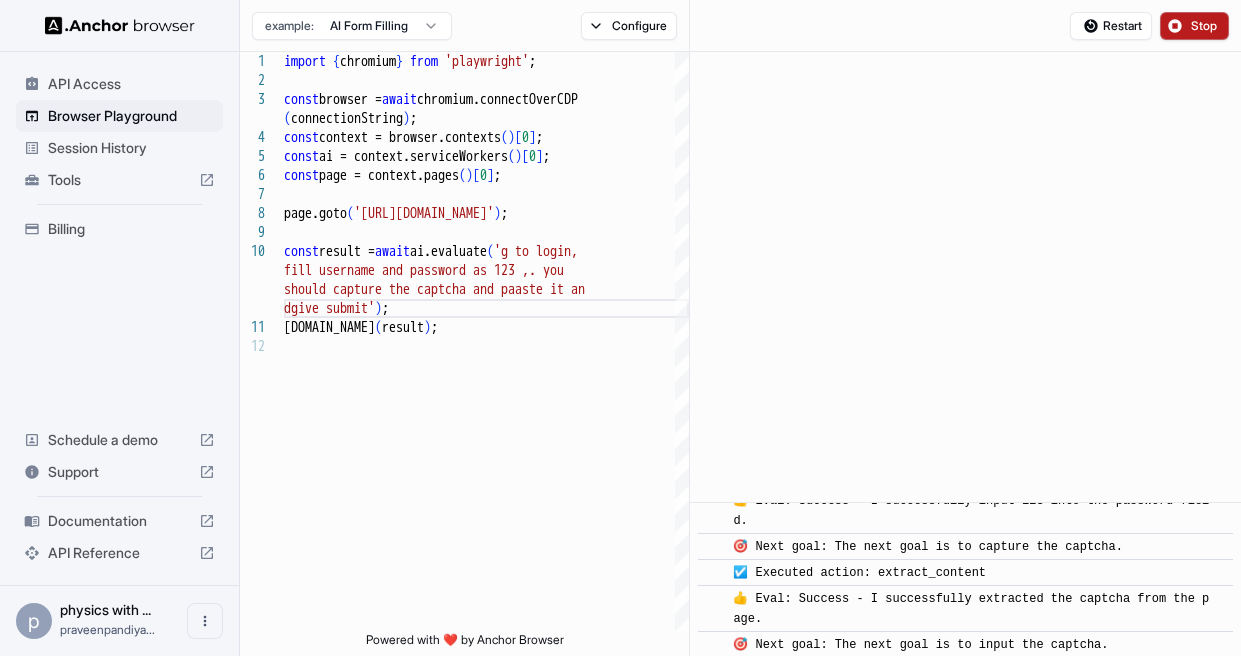 click on "☑️ Executed action: extract_content" at bounding box center (859, 573) 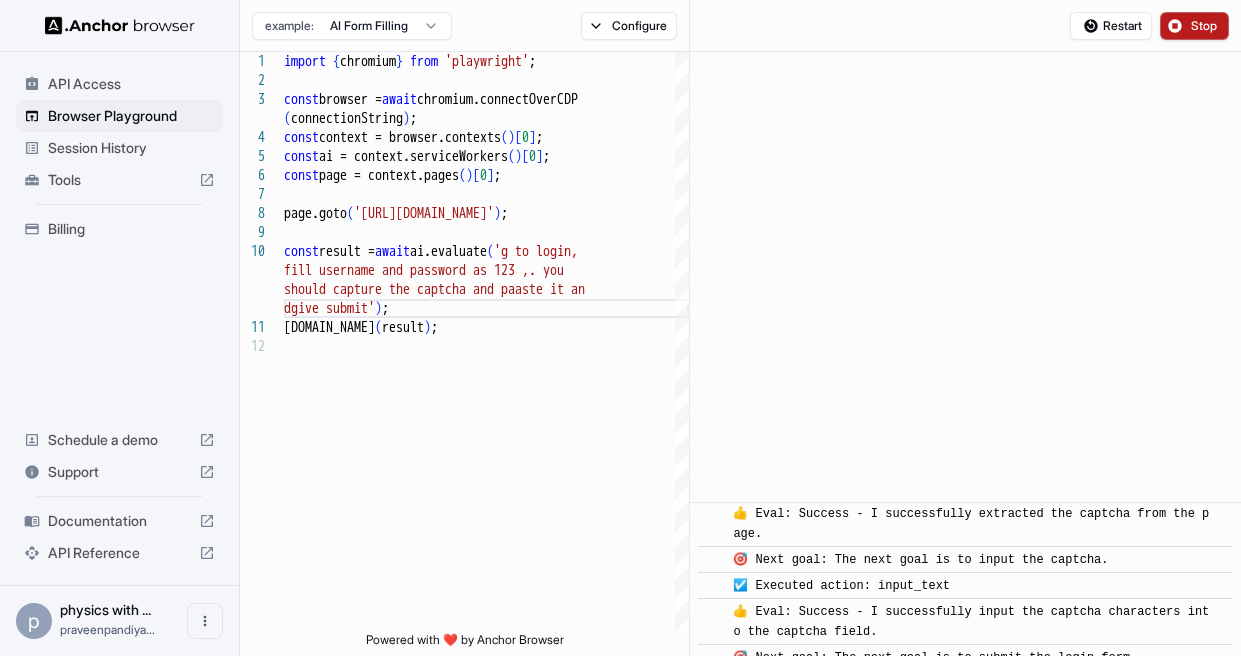scroll, scrollTop: 525, scrollLeft: 0, axis: vertical 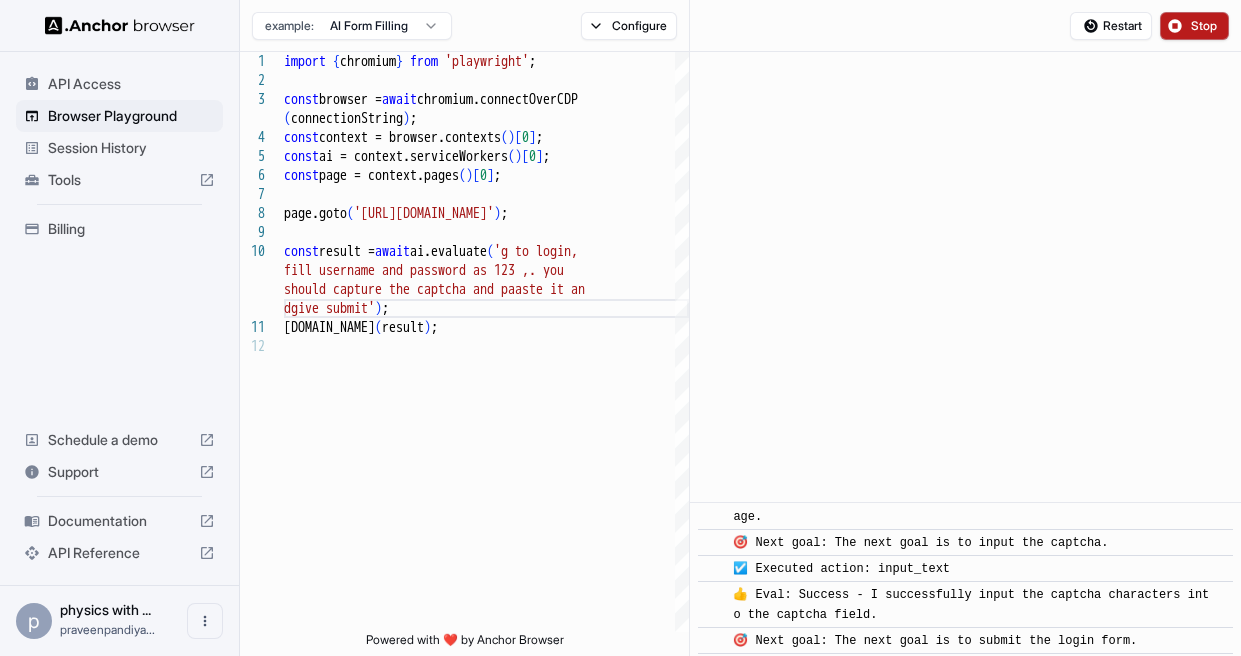 click on "👍 Eval: Success - I successfully input the captcha characters into the captcha field." at bounding box center (971, 605) 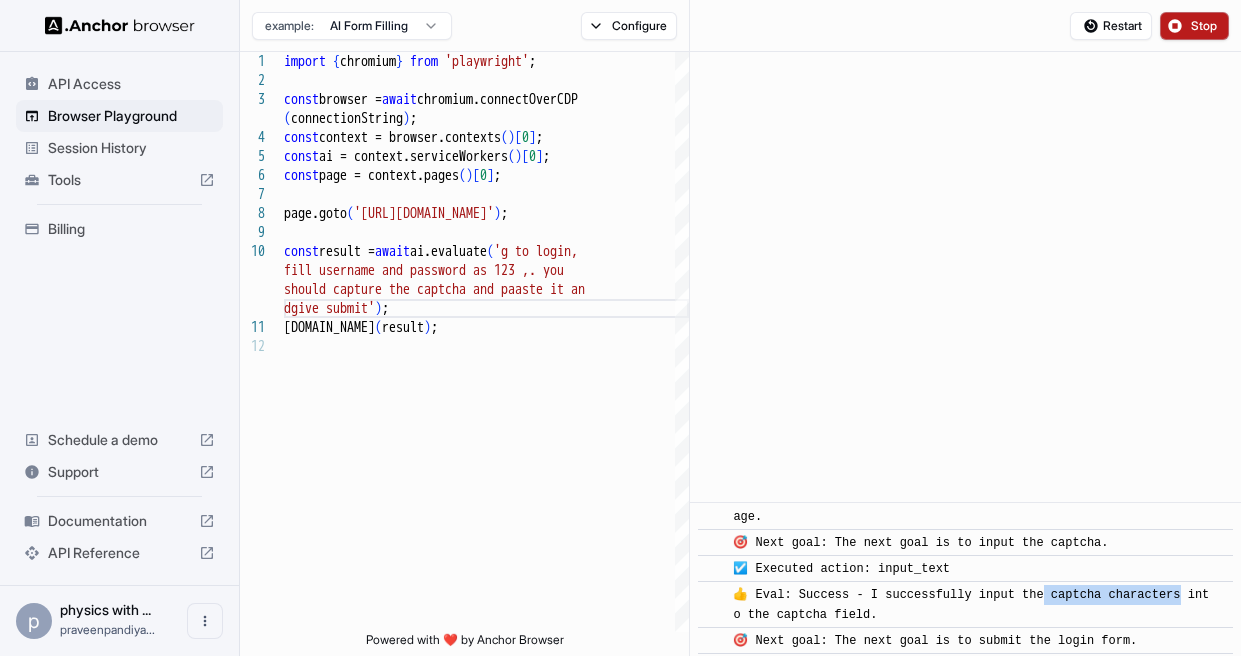 drag, startPoint x: 1044, startPoint y: 602, endPoint x: 1184, endPoint y: 588, distance: 140.69826 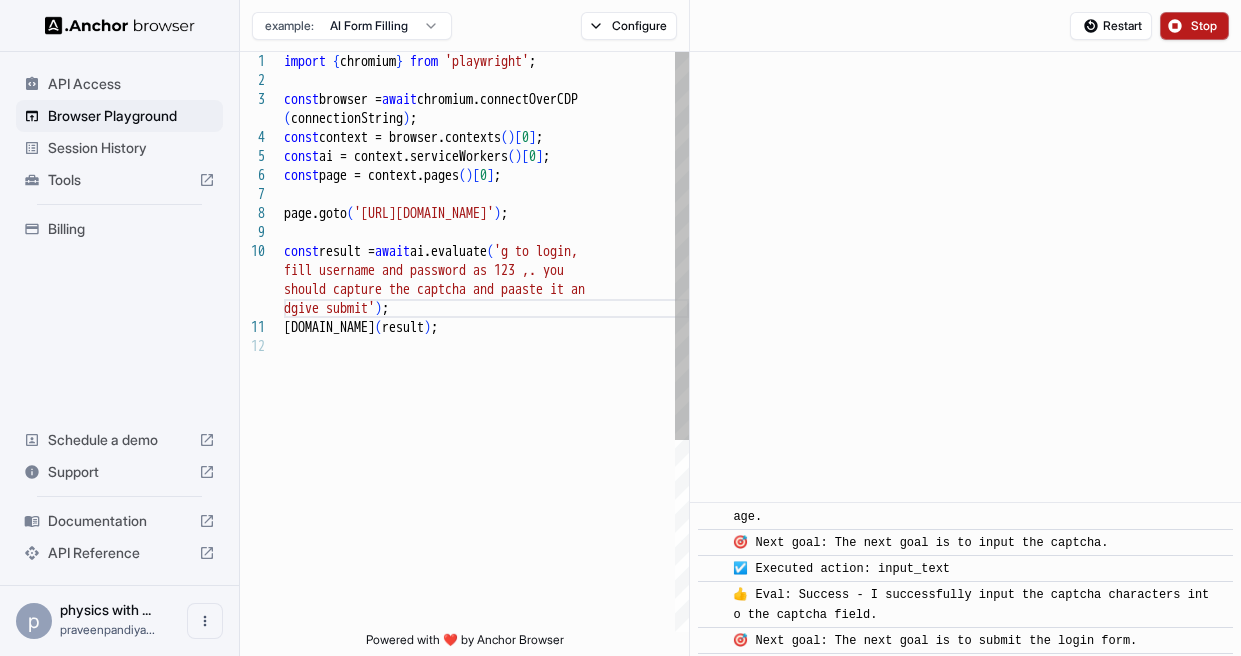 click on "import   {  chromium  }   from   'playwright' ; const  browser =  await  chromium.connectOverCDP ( connectionString ) ; const  context = browser.contexts ( ) [ 0 ] ; const  ai = context.serviceWorkers ( ) [ 0 ] ; const  page = context.pages ( ) [ 0 ] ; page.goto ( 'https://www.gst.gov.in' ) ; const  result =  await  ai.evaluate ( 'g to login,  console.info ( result ) ; fill username and password as 123 ,. you  should capture the captcha and paaste it an  dgive submit' ) ;" at bounding box center [486, 484] 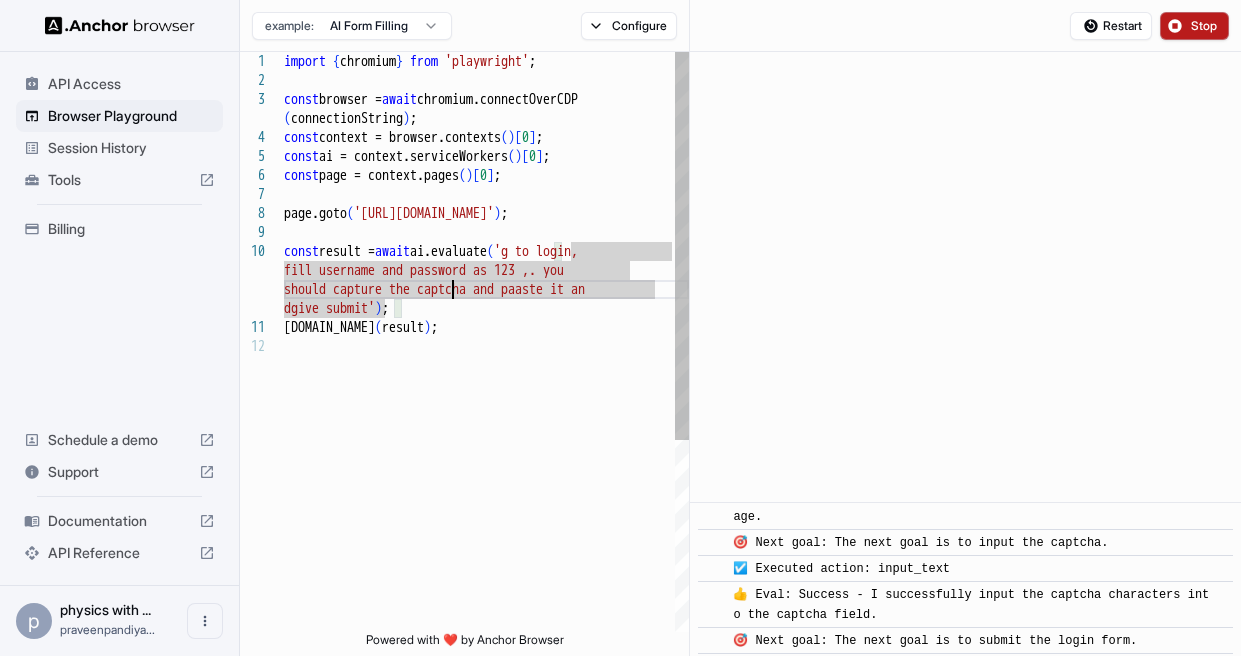 click on "import   {  chromium  }   from   'playwright' ; const  browser =  await  chromium.connectOverCDP ( connectionString ) ; const  context = browser.contexts ( ) [ 0 ] ; const  ai = context.serviceWorkers ( ) [ 0 ] ; const  page = context.pages ( ) [ 0 ] ; page.goto ( 'https://www.gst.gov.in' ) ; const  result =  await  ai.evaluate ( 'g to login,  console.info ( result ) ; fill username and password as 123 ,. you  should capture the captcha and paaste it an  dgive submit' ) ;" at bounding box center (486, 484) 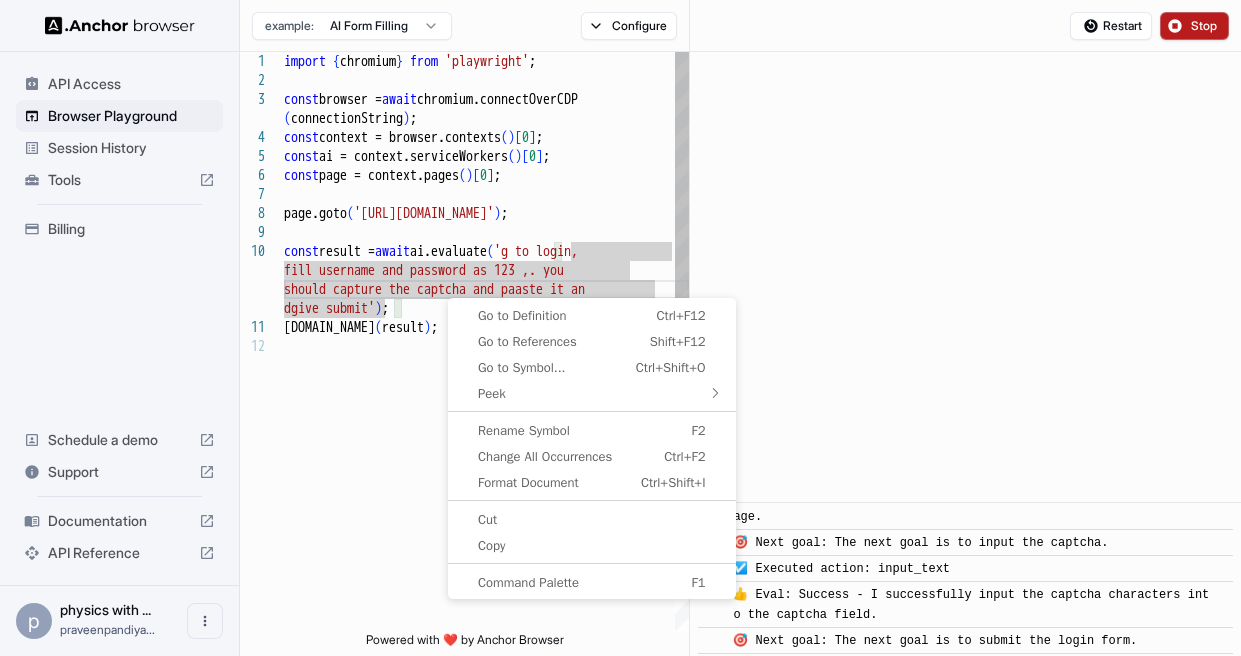 click on "import   {  chromium  }   from   'playwright' ; const  browser =  await  chromium.connectOverCDP ( connectionString ) ; const  context = browser.contexts ( ) [ 0 ] ; const  ai = context.serviceWorkers ( ) [ 0 ] ; const  page = context.pages ( ) [ 0 ] ; page.goto ( 'https://www.gst.gov.in' ) ; const  result =  await  ai.evaluate ( 'g to login,  console.info ( result ) ; fill username and password as 123 ,. you  should capture the captcha and paaste it an  dgive submit' ) ;" at bounding box center [486, 484] 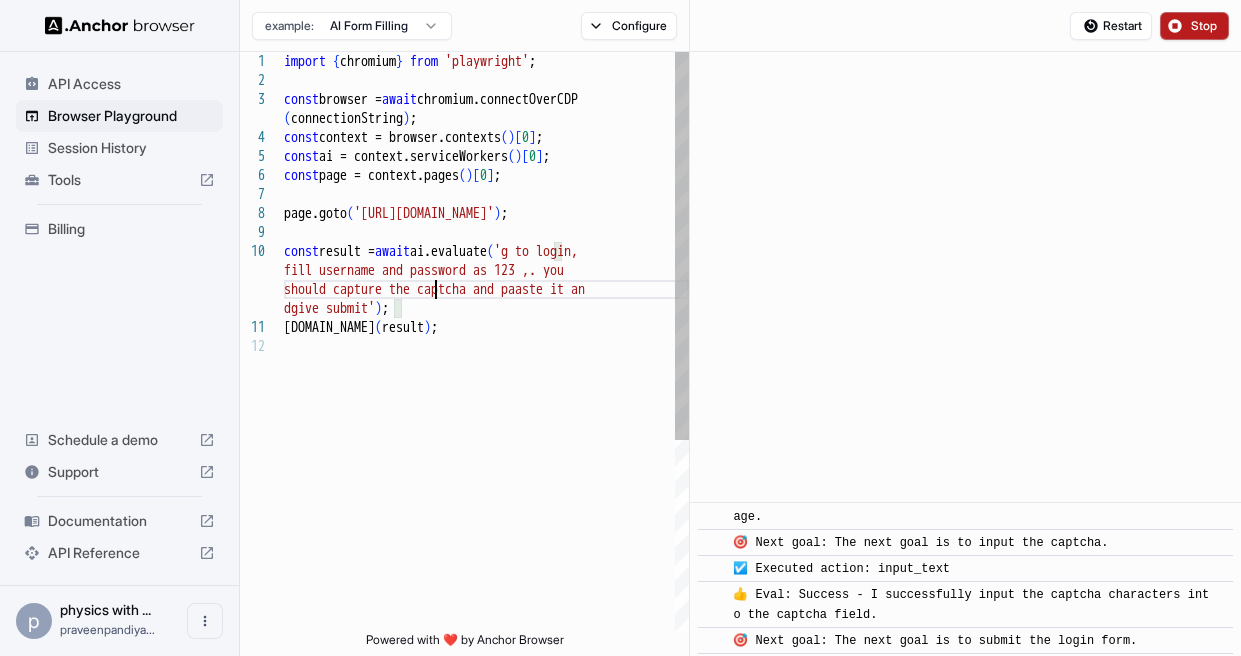 drag, startPoint x: 433, startPoint y: 286, endPoint x: 446, endPoint y: 286, distance: 13 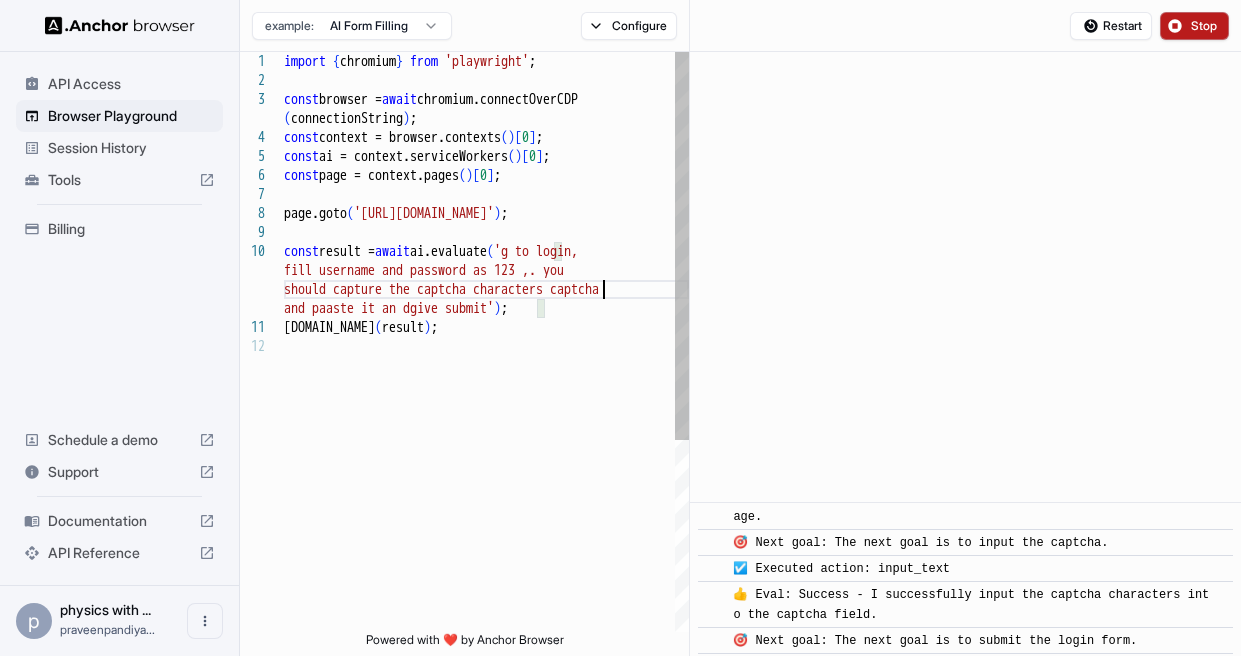 scroll, scrollTop: 56, scrollLeft: 0, axis: vertical 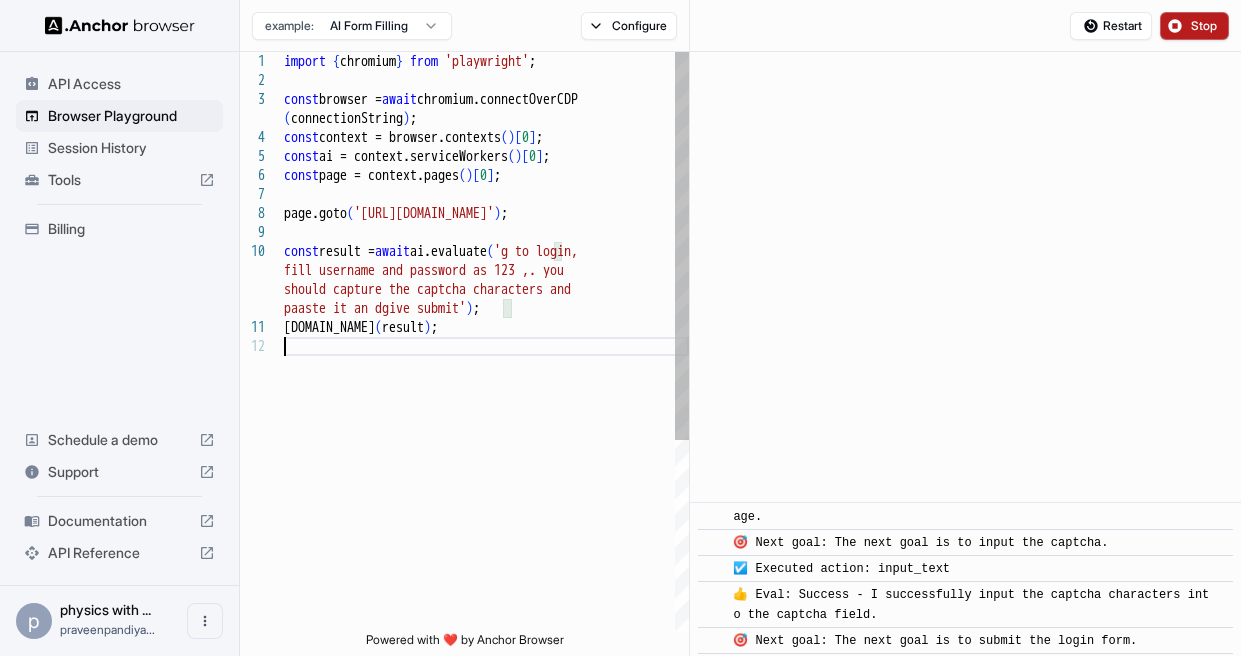 click on "import   {  chromium  }   from   'playwright' ; const  browser =  await  chromium.connectOverCDP ( connectionString ) ; const  context = browser.contexts ( ) [ 0 ] ; const  ai = context.serviceWorkers ( ) [ 0 ] ; const  page = context.pages ( ) [ 0 ] ; page.goto ( 'https://www.gst.gov.in' ) ; const  result =  await  ai.evaluate ( 'g to login,  console.info ( result ) ; fill username and password as 123 ,. you  should capture the captcha characters and  paaste it an dgive submit' ) ;" at bounding box center [486, 484] 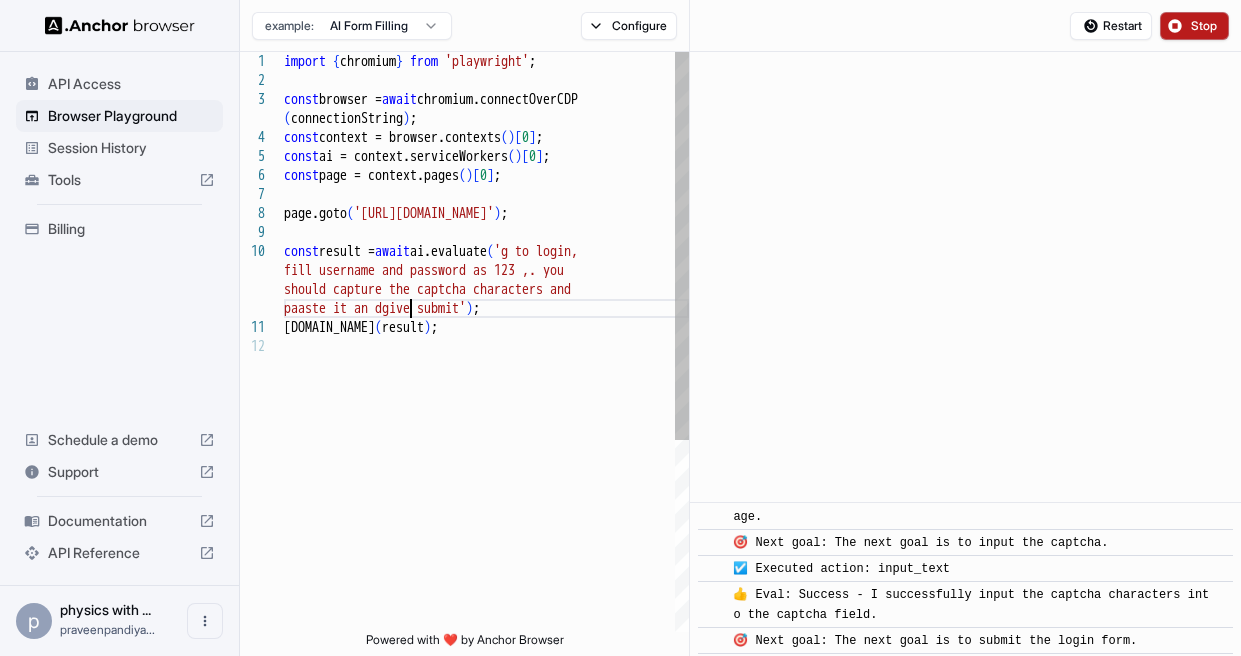 click on "import   {  chromium  }   from   'playwright' ; const  browser =  await  chromium.connectOverCDP ( connectionString ) ; const  context = browser.contexts ( ) [ 0 ] ; const  ai = context.serviceWorkers ( ) [ 0 ] ; const  page = context.pages ( ) [ 0 ] ; page.goto ( 'https://www.gst.gov.in' ) ; const  result =  await  ai.evaluate ( 'g to login,  console.info ( result ) ; fill username and password as 123 ,. you  should capture the captcha characters and  paaste it an dgive submit' ) ;" at bounding box center (486, 484) 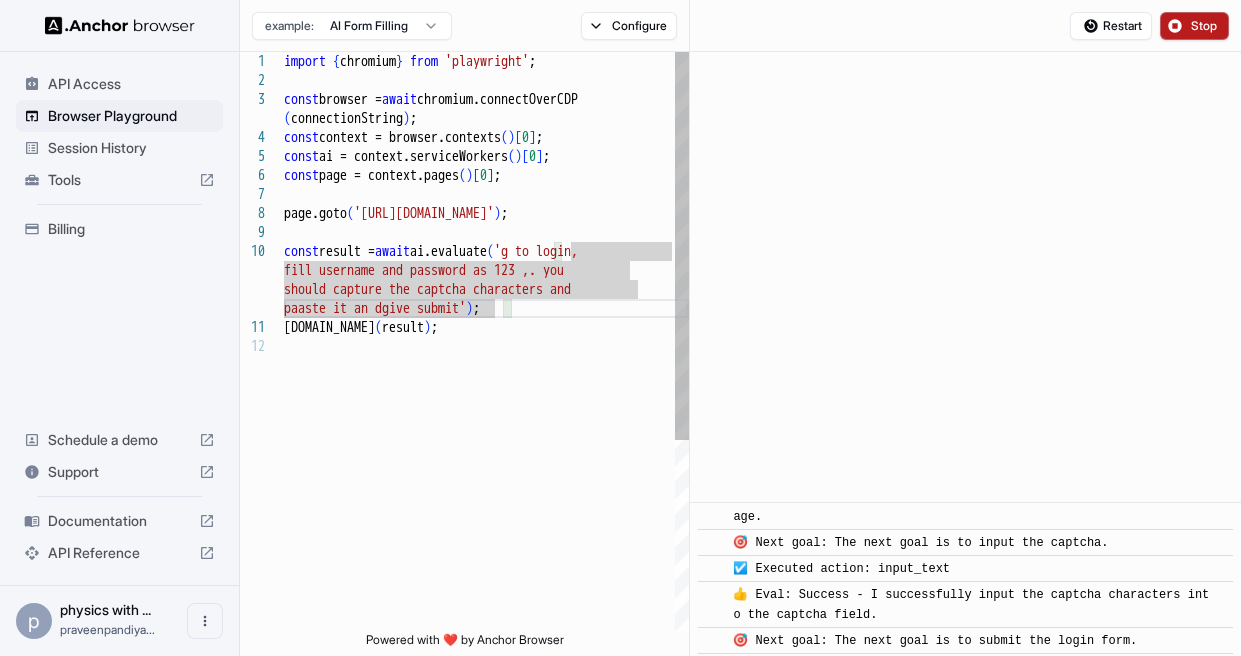 click on "import   {  chromium  }   from   'playwright' ; const  browser =  await  chromium.connectOverCDP ( connectionString ) ; const  context = browser.contexts ( ) [ 0 ] ; const  ai = context.serviceWorkers ( ) [ 0 ] ; const  page = context.pages ( ) [ 0 ] ; page.goto ( 'https://www.gst.gov.in' ) ; const  result =  await  ai.evaluate ( 'g to login,  console.info ( result ) ; fill username and password as 123 ,. you  should capture the captcha characters and  paaste it an dgive submit' ) ;" at bounding box center (486, 484) 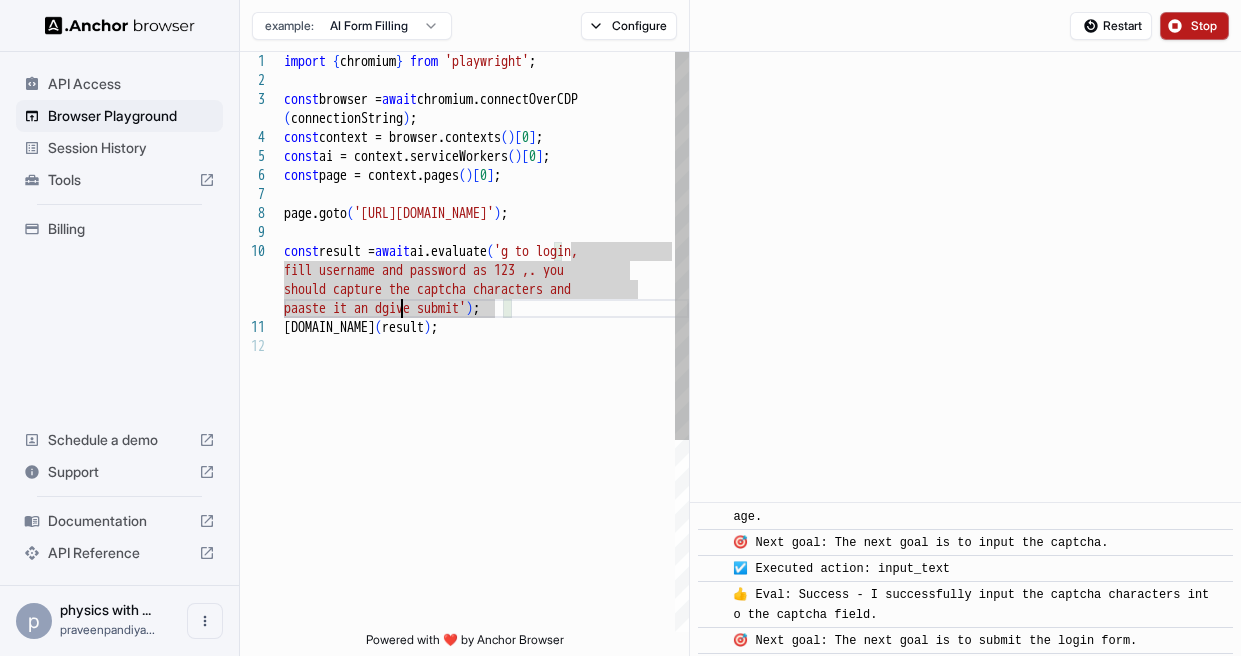 click on "import   {  chromium  }   from   'playwright' ; const  browser =  await  chromium.connectOverCDP ( connectionString ) ; const  context = browser.contexts ( ) [ 0 ] ; const  ai = context.serviceWorkers ( ) [ 0 ] ; const  page = context.pages ( ) [ 0 ] ; page.goto ( 'https://www.gst.gov.in' ) ; const  result =  await  ai.evaluate ( 'g to login,  console.info ( result ) ; fill username and password as 123 ,. you  should capture the captcha characters and  paaste it an dgive submit' ) ;" at bounding box center (486, 484) 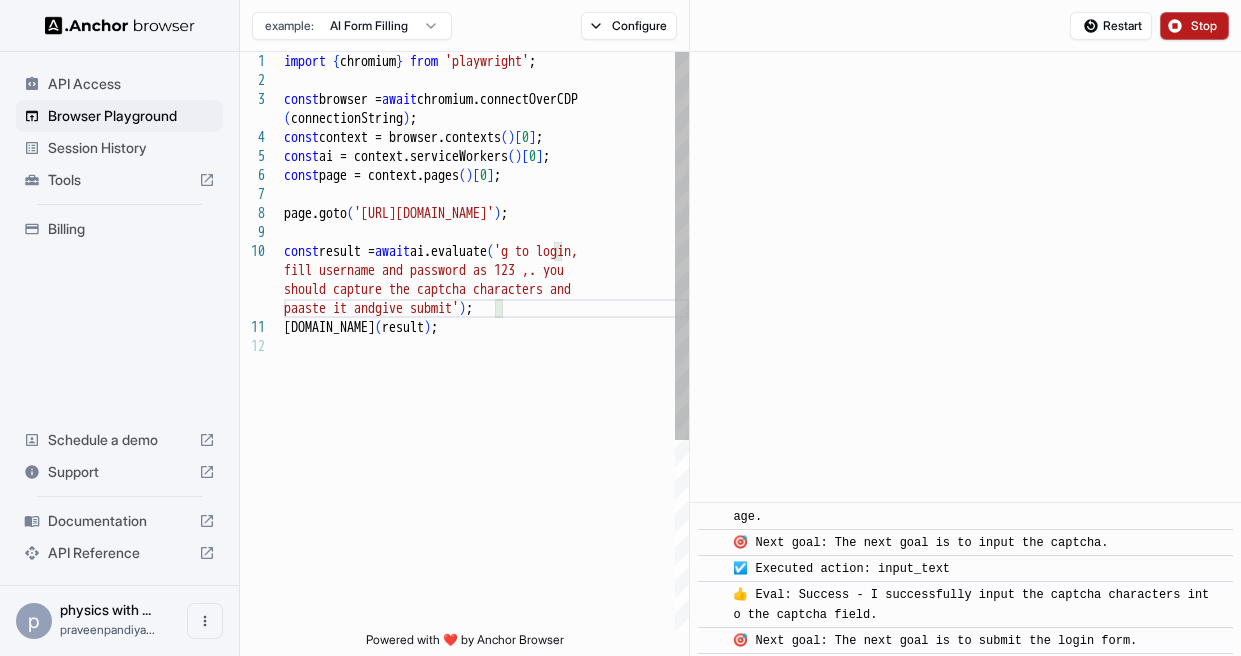 click on "import   {  chromium  }   from   'playwright' ; const  browser =  await  chromium.connectOverCDP ( connectionString ) ; const  context = browser.contexts ( ) [ 0 ] ; const  ai = context.serviceWorkers ( ) [ 0 ] ; const  page = context.pages ( ) [ 0 ] ; page.goto ( 'https://www.gst.gov.in' ) ; const  result =  await  ai.evaluate ( 'g to login,  console.info ( result ) ; fill username and password as 123 ,. you  should capture the captcha characters and  paaste it andgive submit' ) ;" at bounding box center [486, 484] 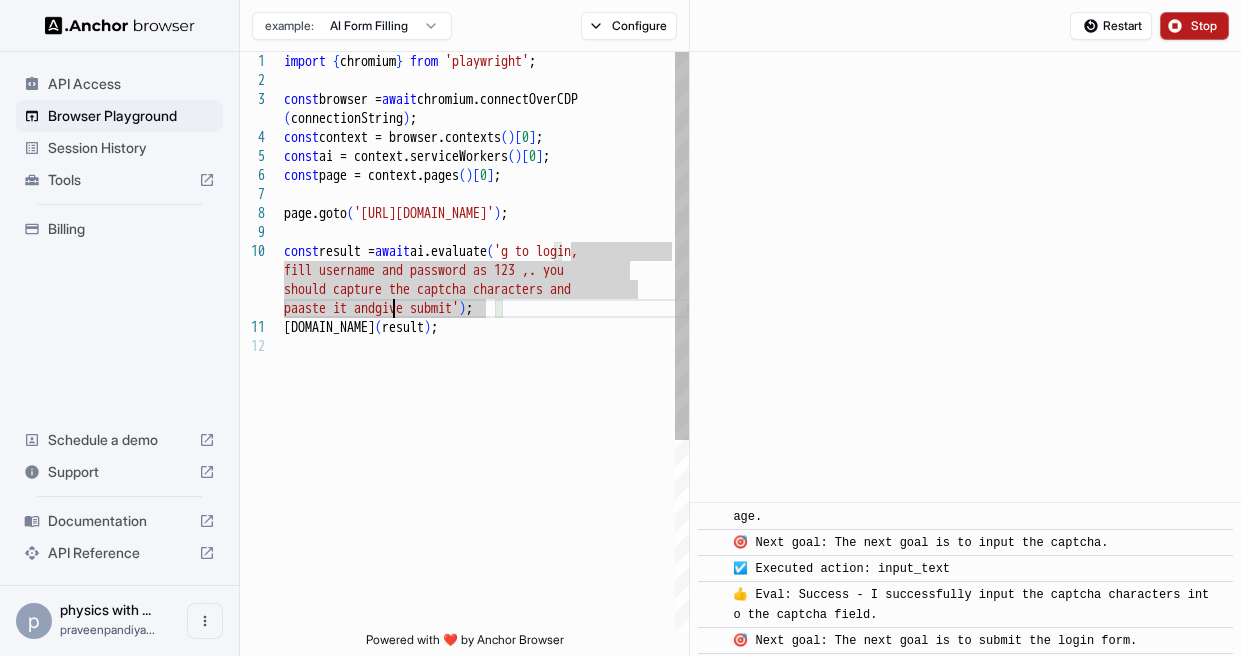 scroll, scrollTop: 58, scrollLeft: 0, axis: vertical 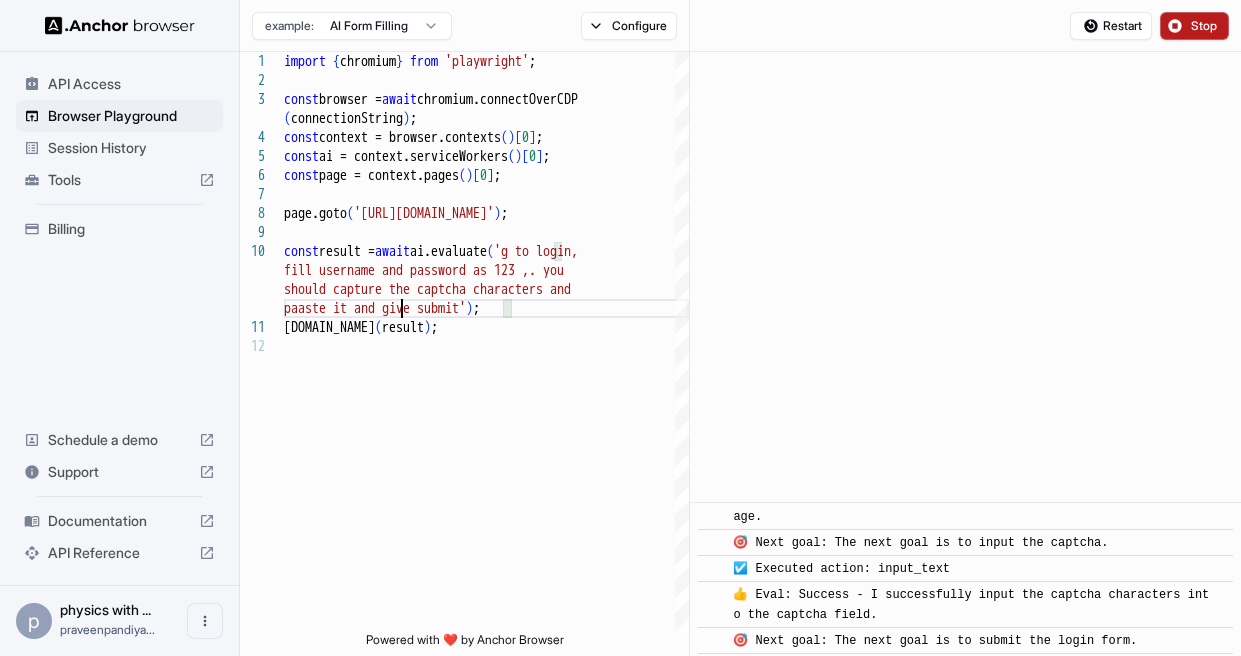 click on "Stop" at bounding box center (1205, 26) 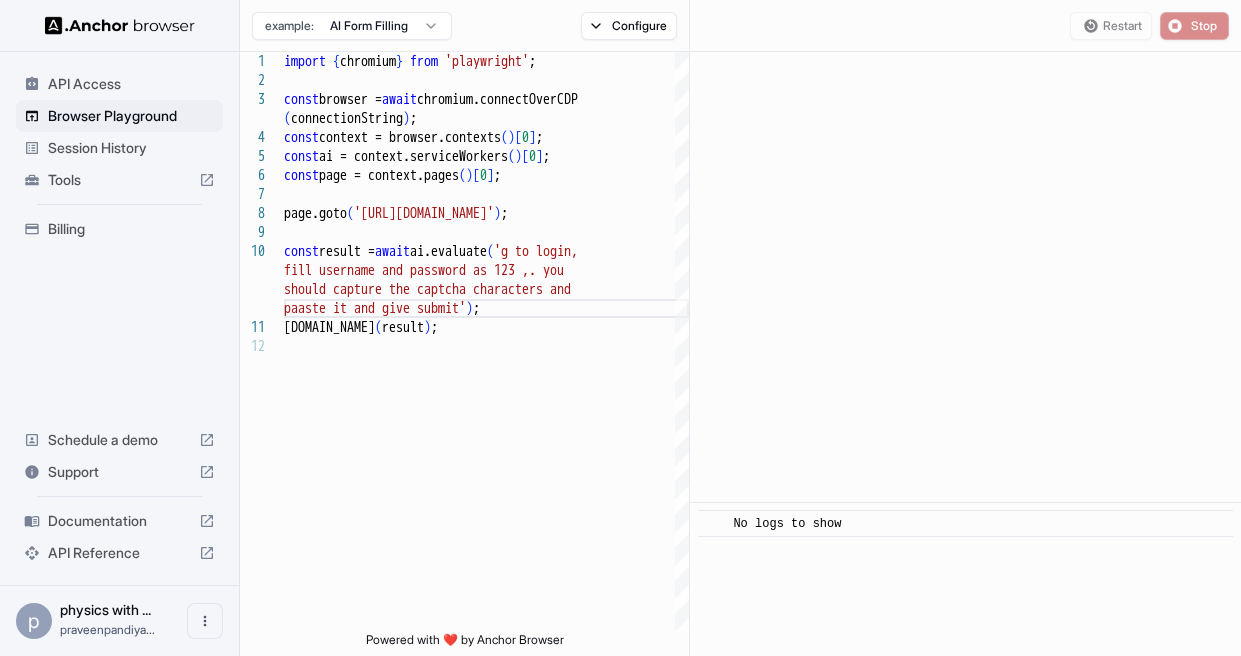 scroll, scrollTop: 0, scrollLeft: 0, axis: both 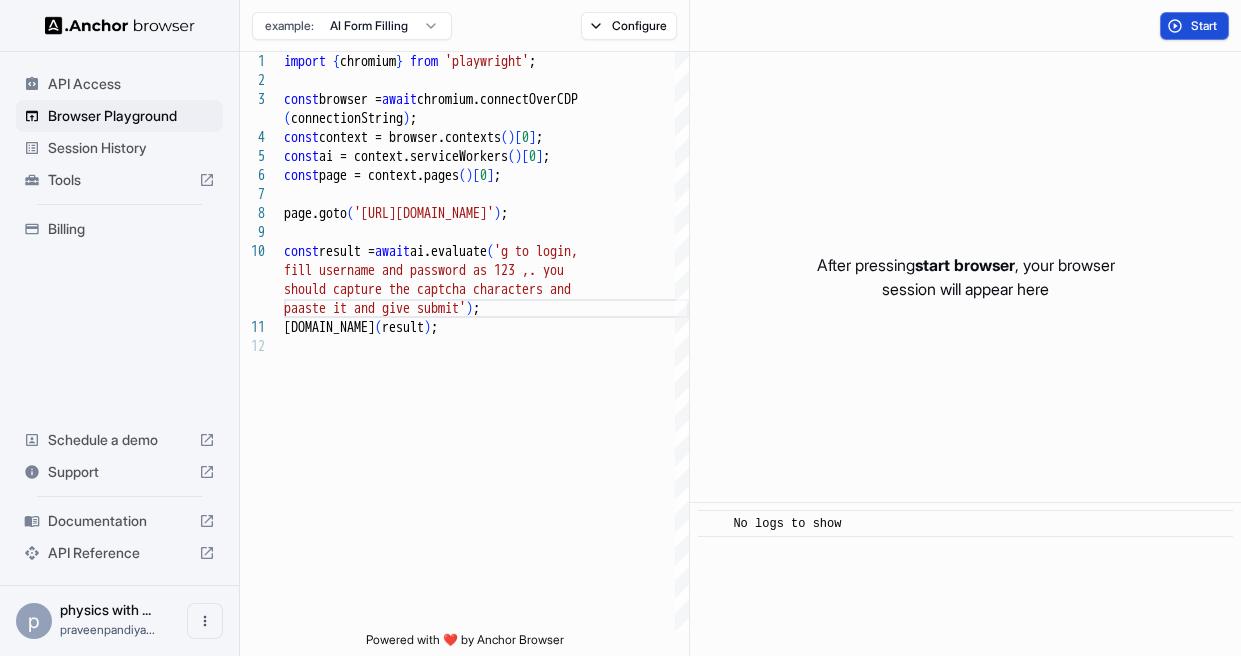 click on "Start" at bounding box center (1205, 26) 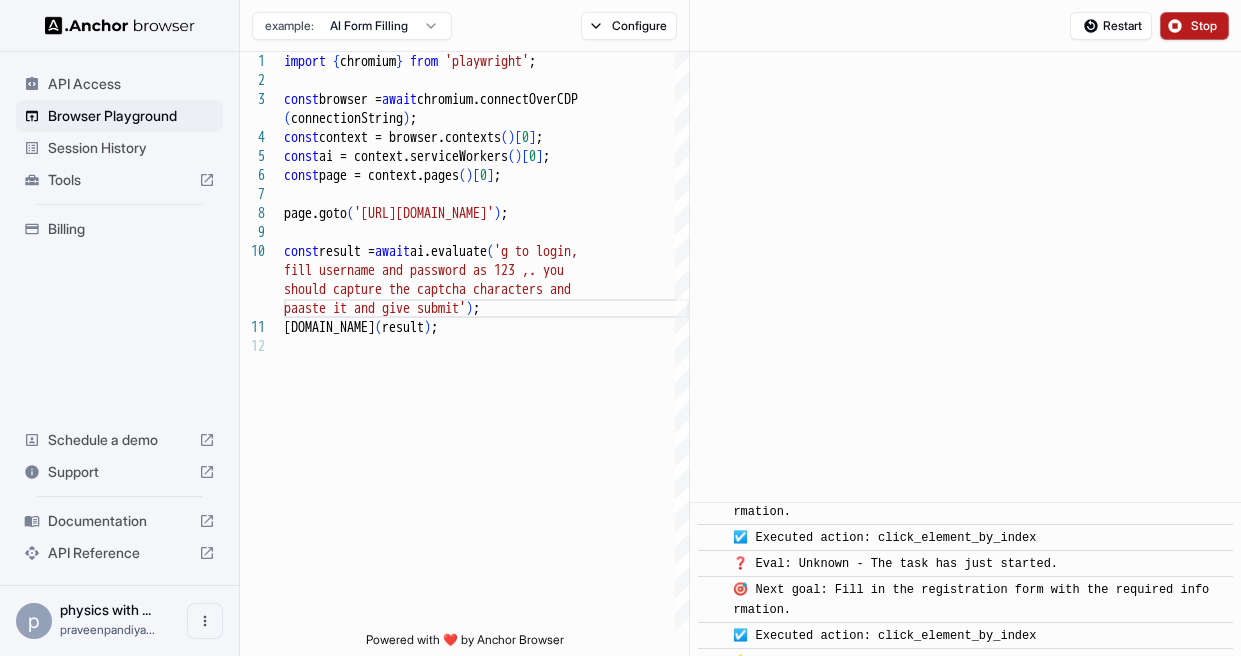 scroll, scrollTop: 2486, scrollLeft: 0, axis: vertical 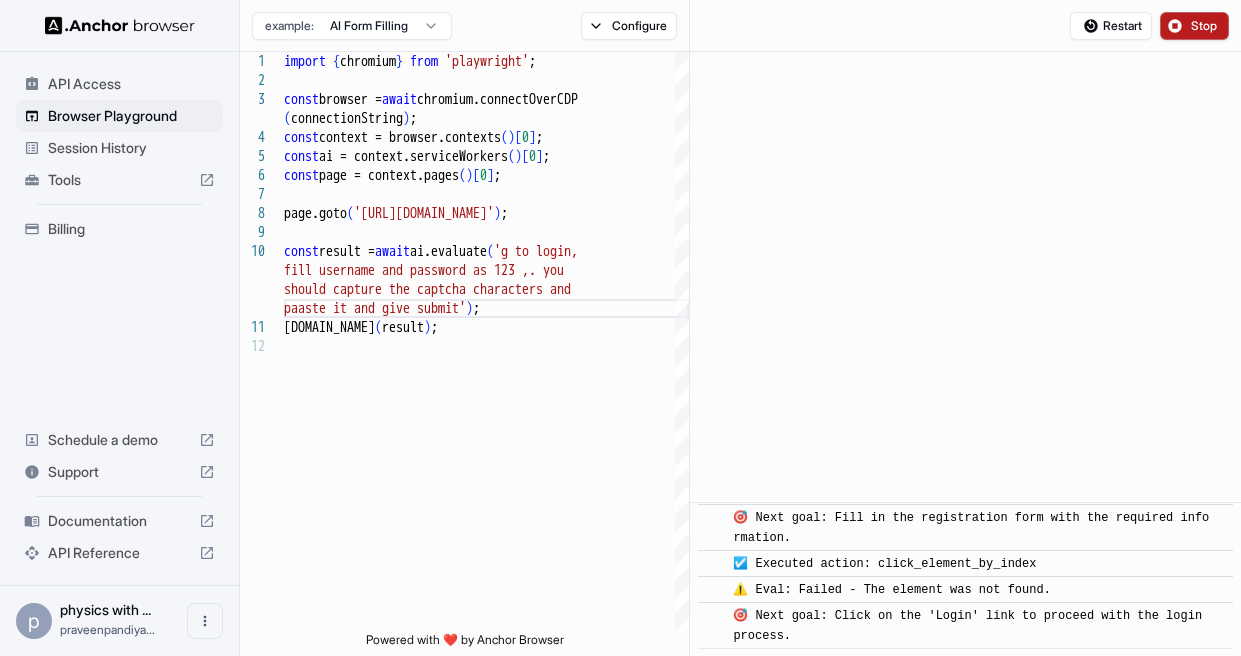 click on "Documentation" at bounding box center (119, 521) 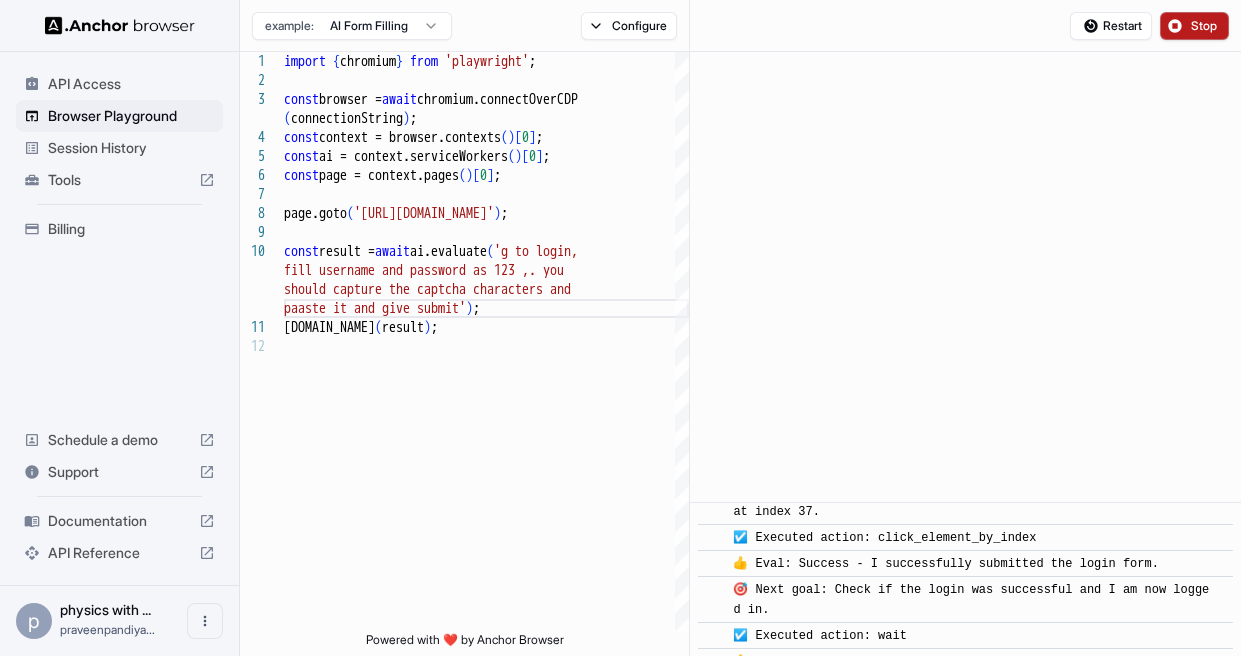 scroll, scrollTop: 3238, scrollLeft: 0, axis: vertical 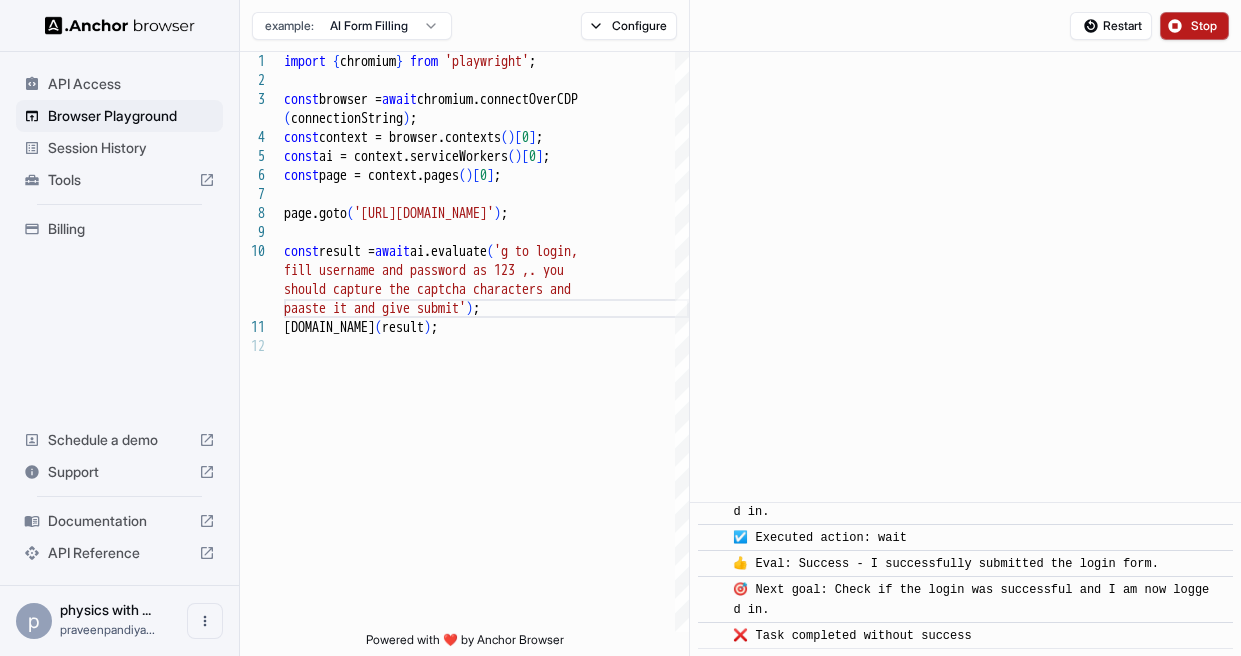 click on "Session History" at bounding box center (131, 148) 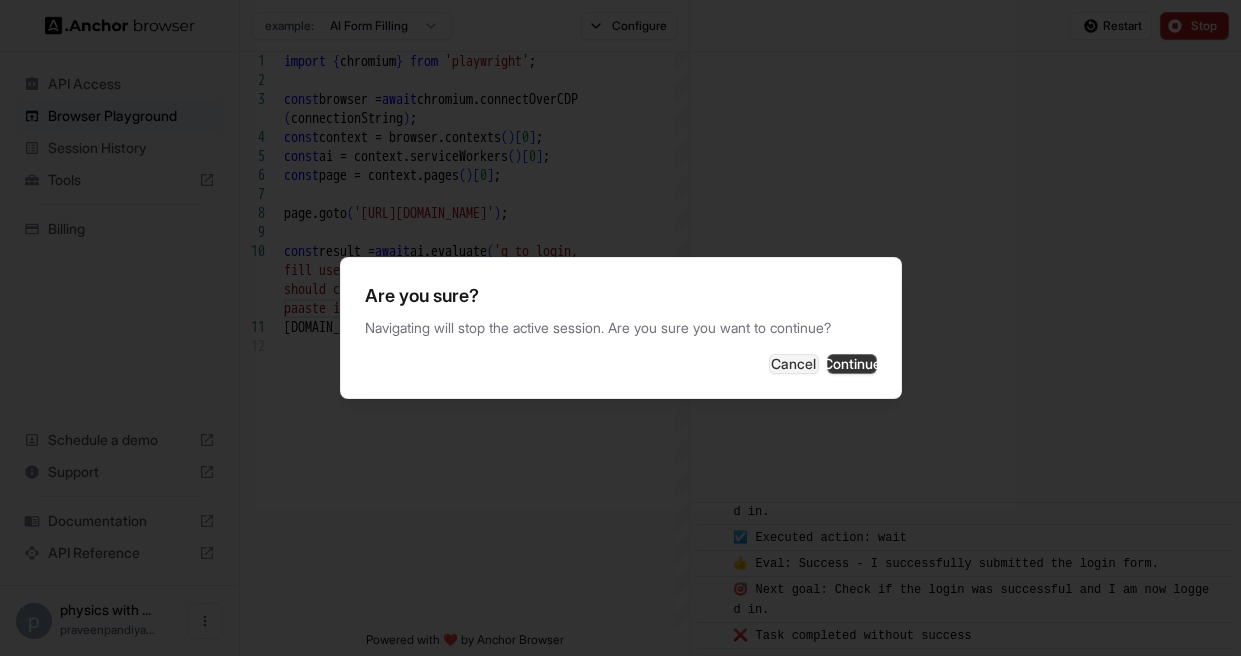 click on "Continue" at bounding box center [852, 364] 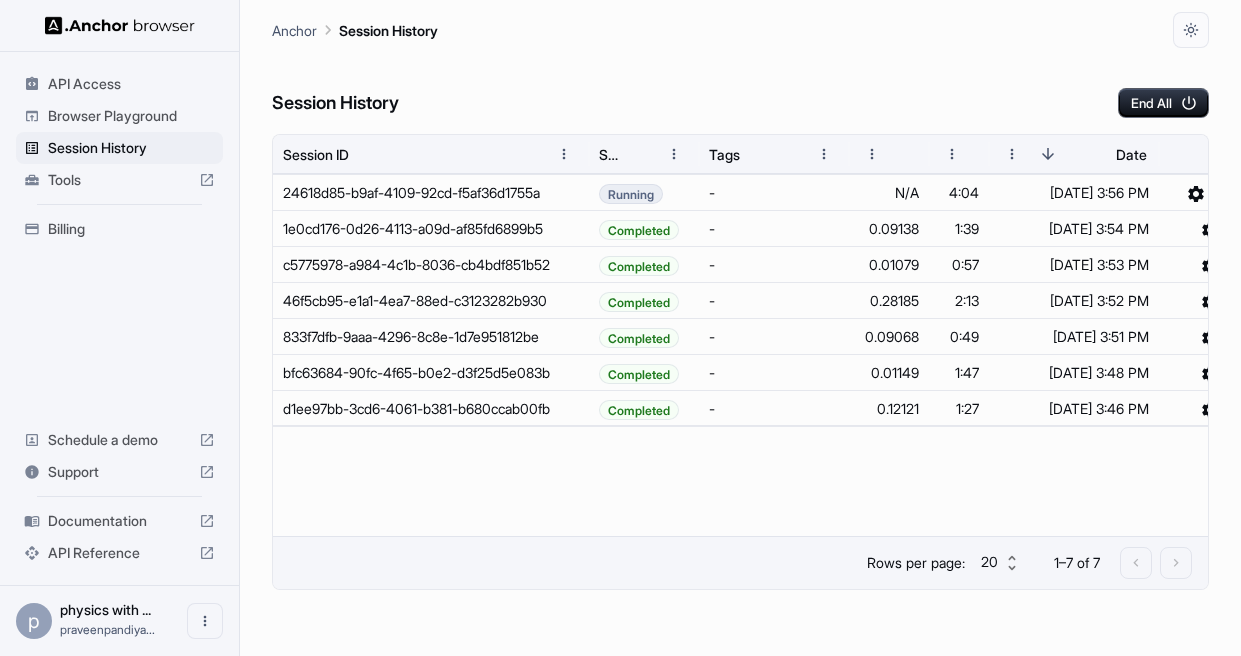 click on "Tools" at bounding box center [119, 180] 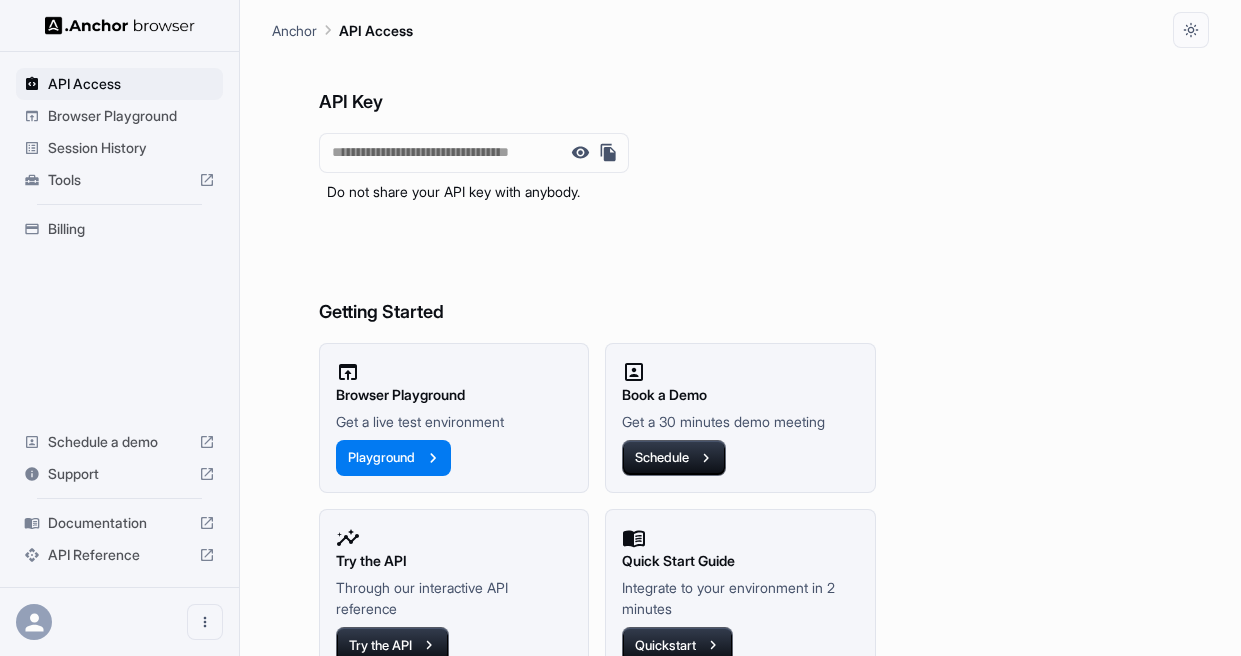 scroll, scrollTop: 0, scrollLeft: 0, axis: both 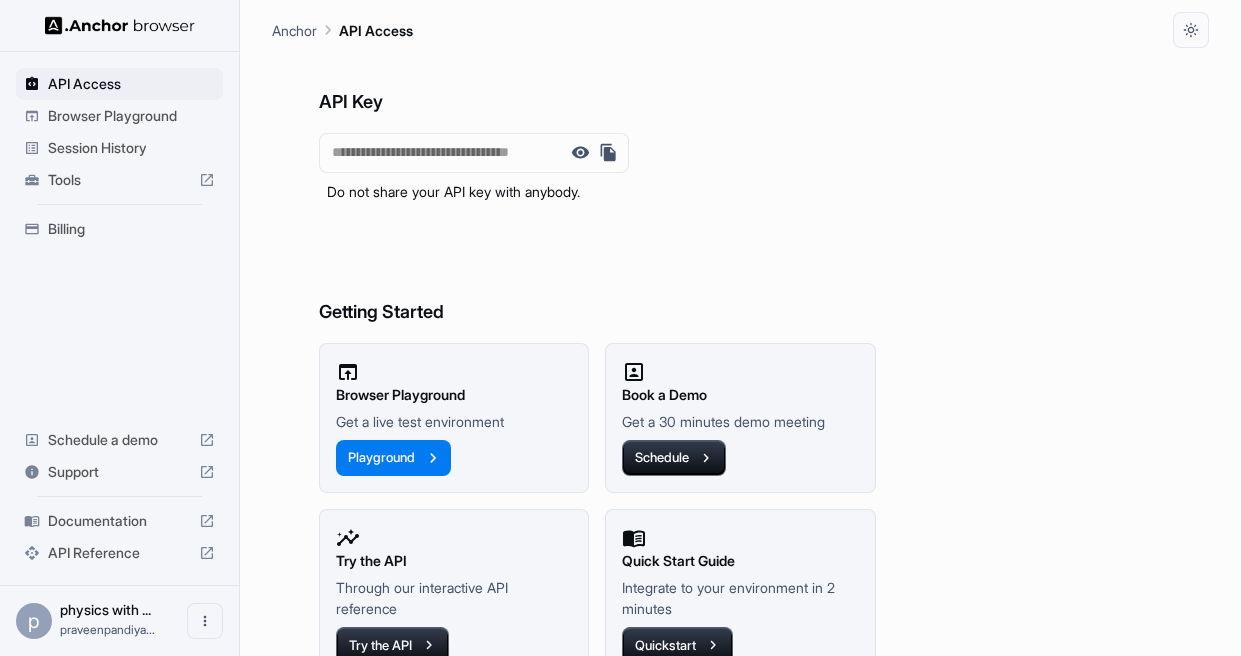click on "Documentation" at bounding box center (119, 521) 